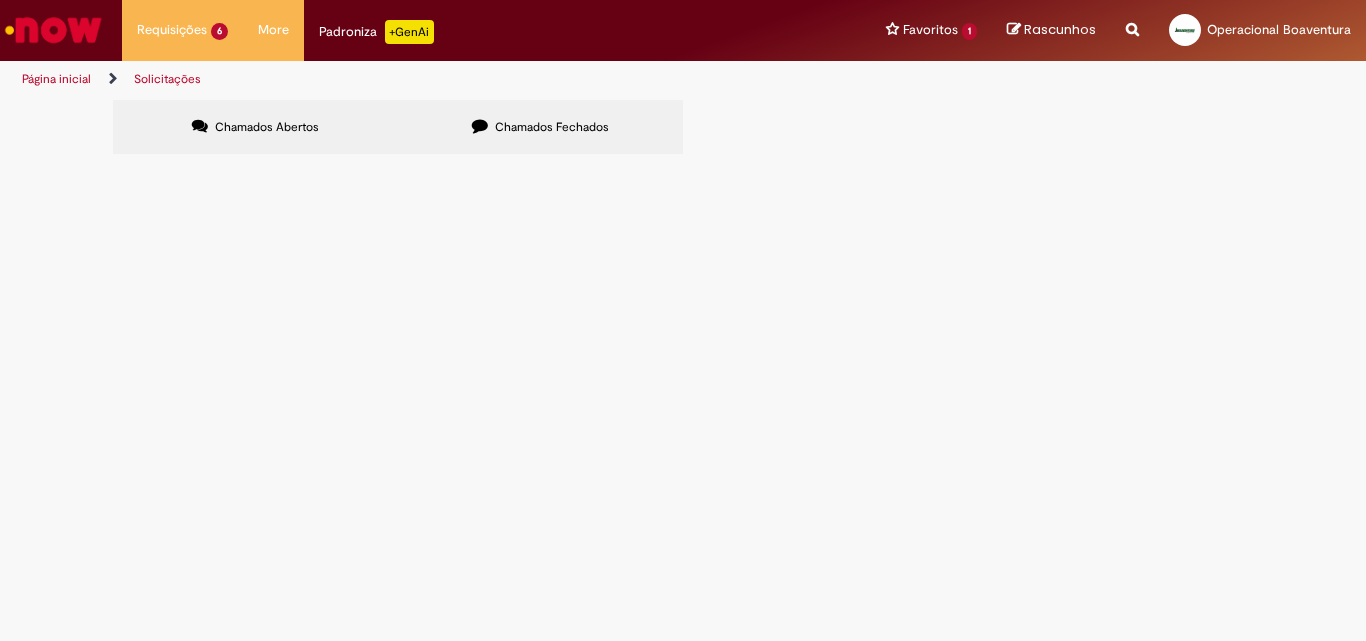 scroll, scrollTop: 0, scrollLeft: 0, axis: both 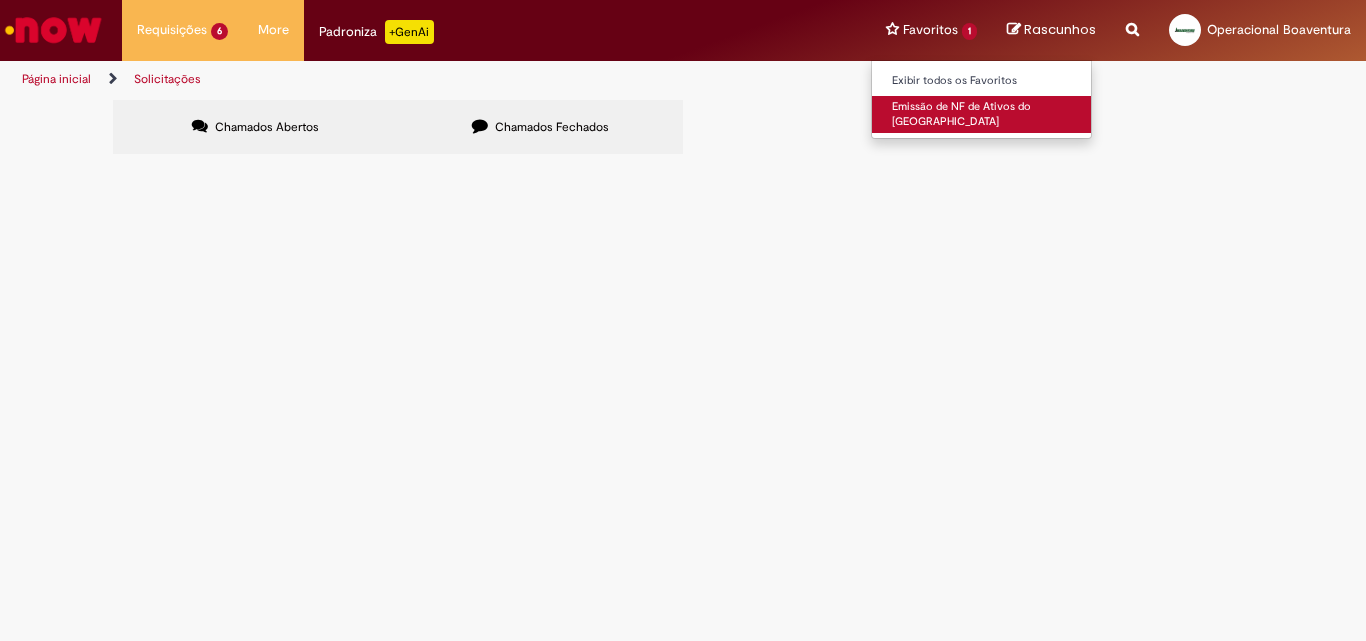 click on "Emissão de NF de Ativos do [GEOGRAPHIC_DATA]" at bounding box center (982, 114) 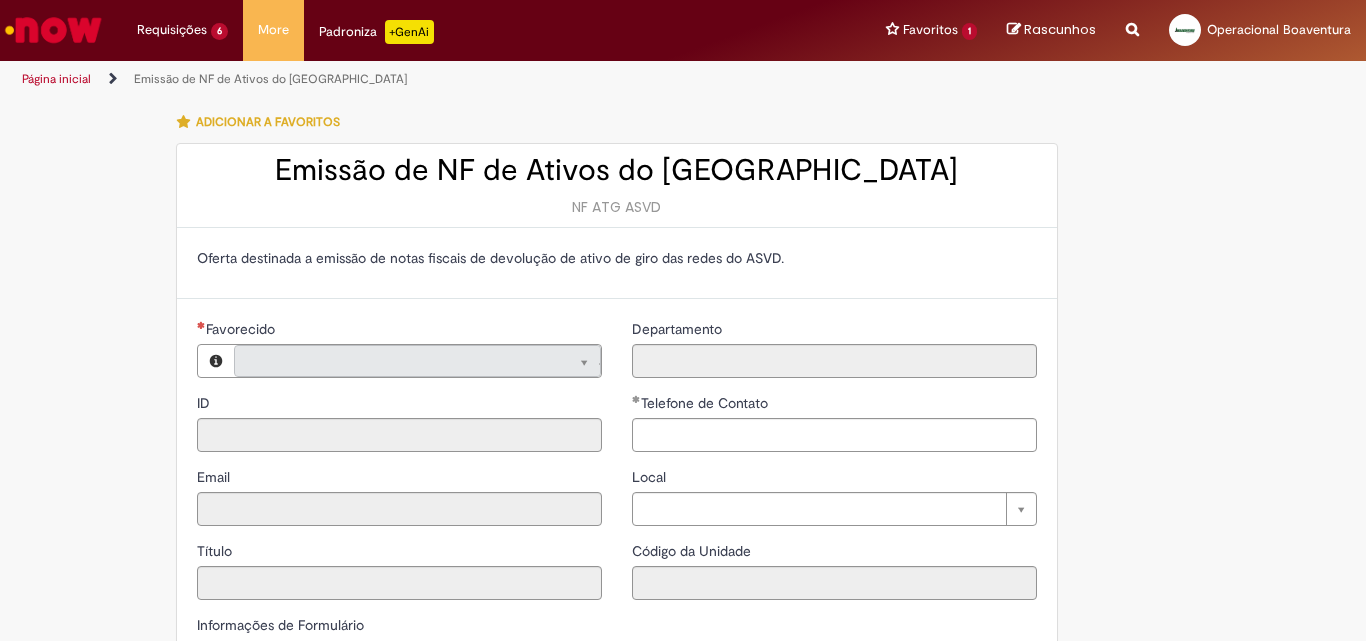 type on "**********" 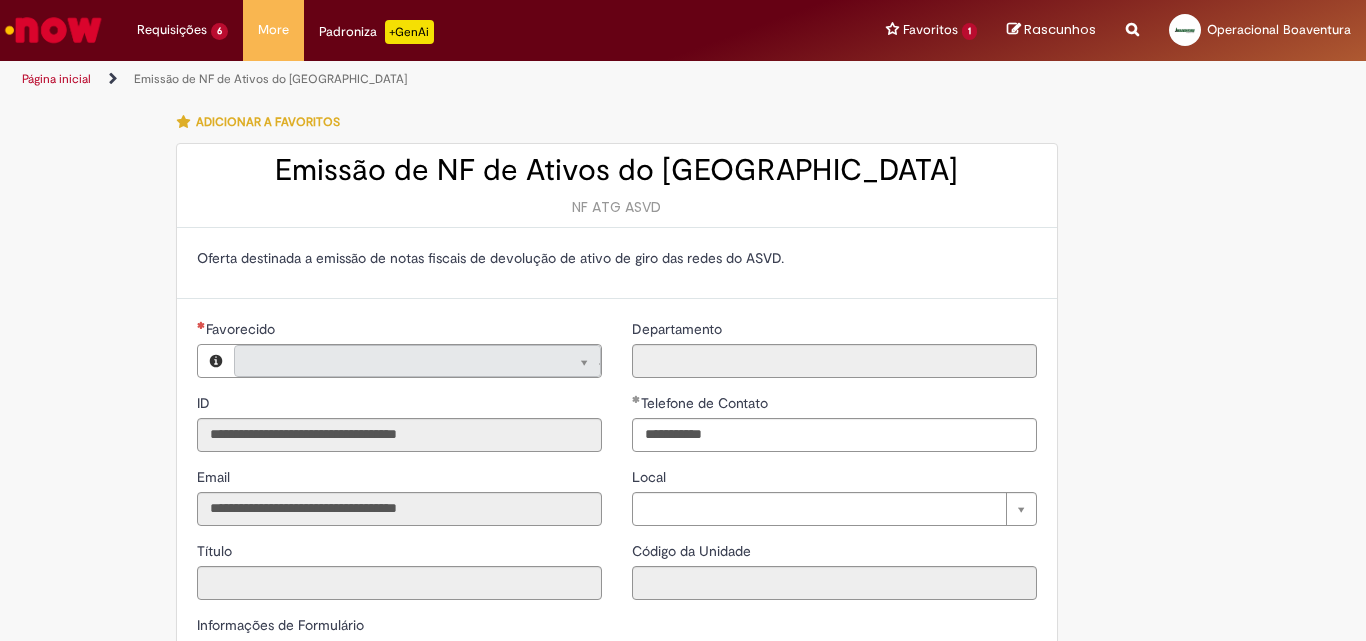 type on "**********" 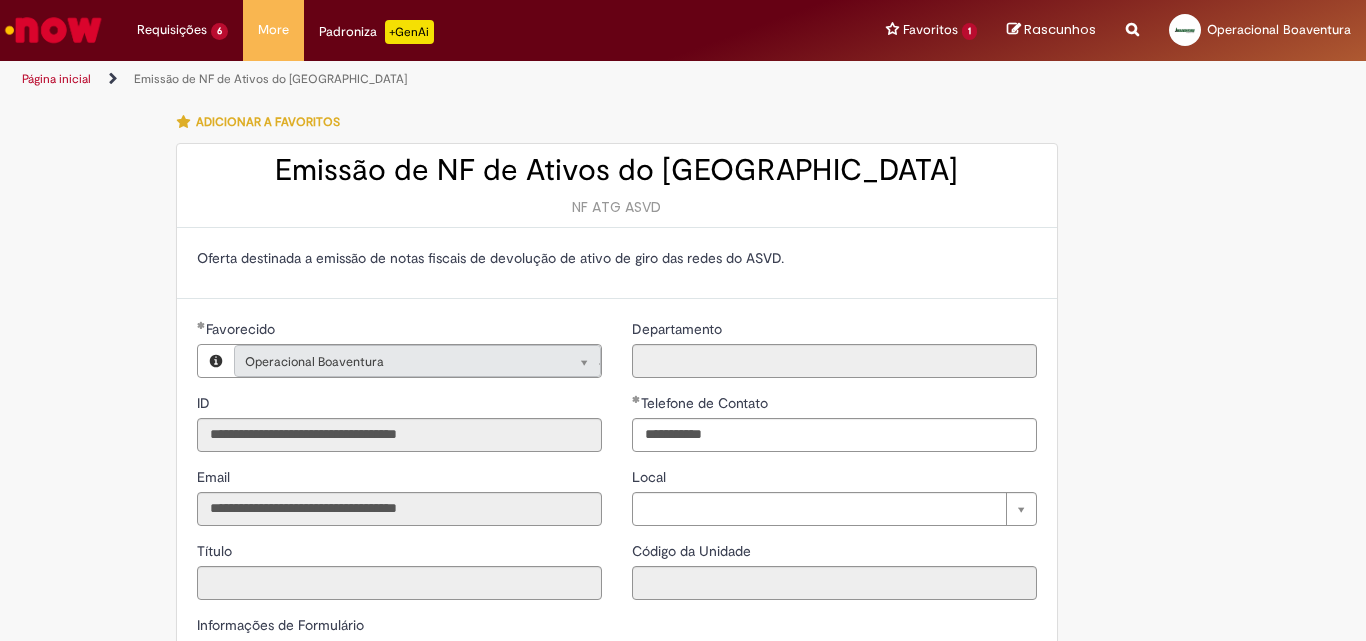 type on "**********" 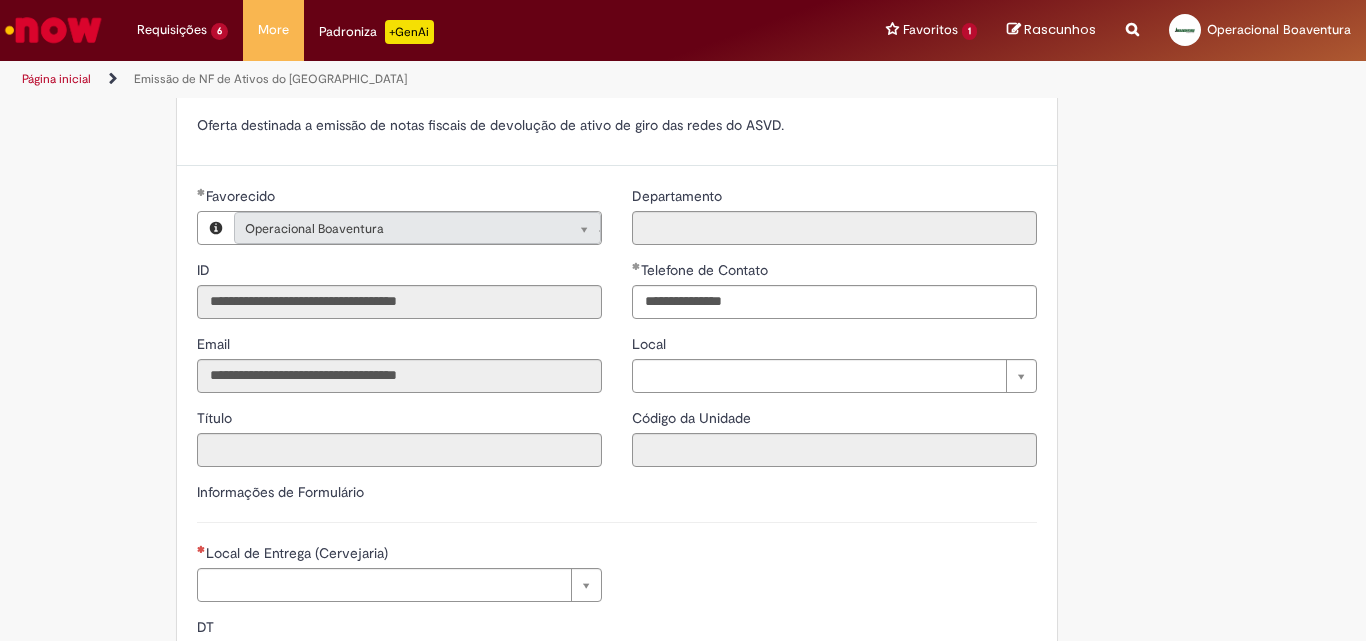 scroll, scrollTop: 267, scrollLeft: 0, axis: vertical 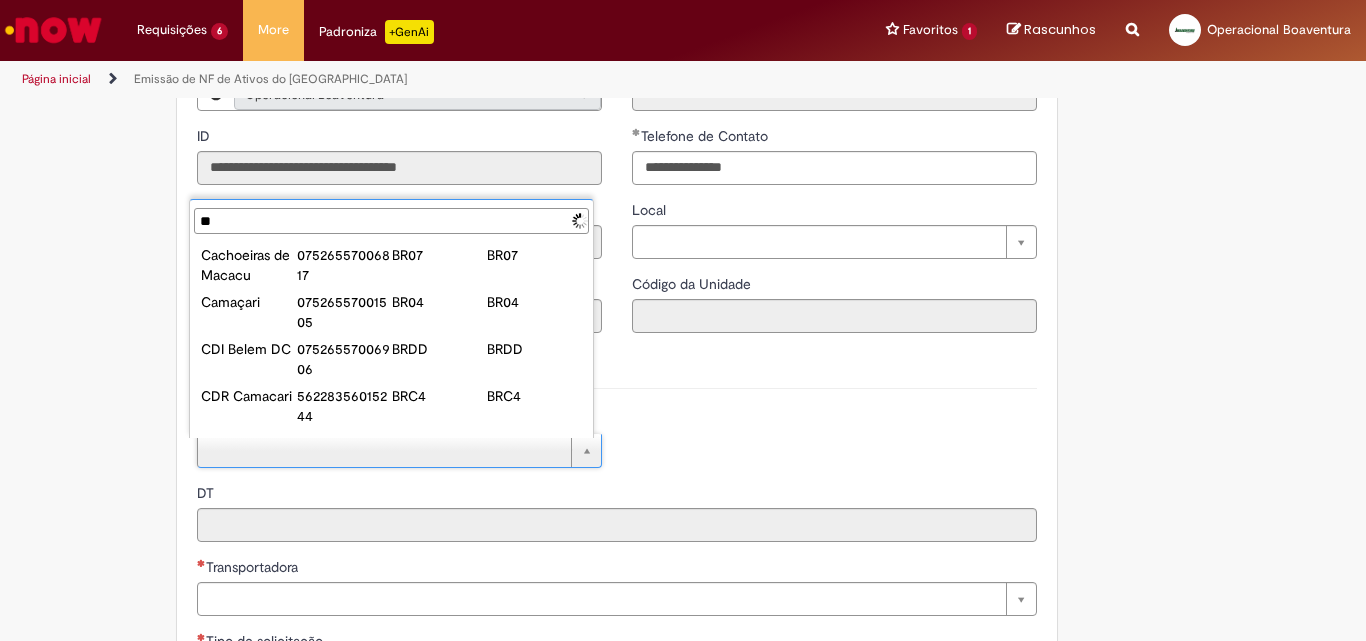 type on "***" 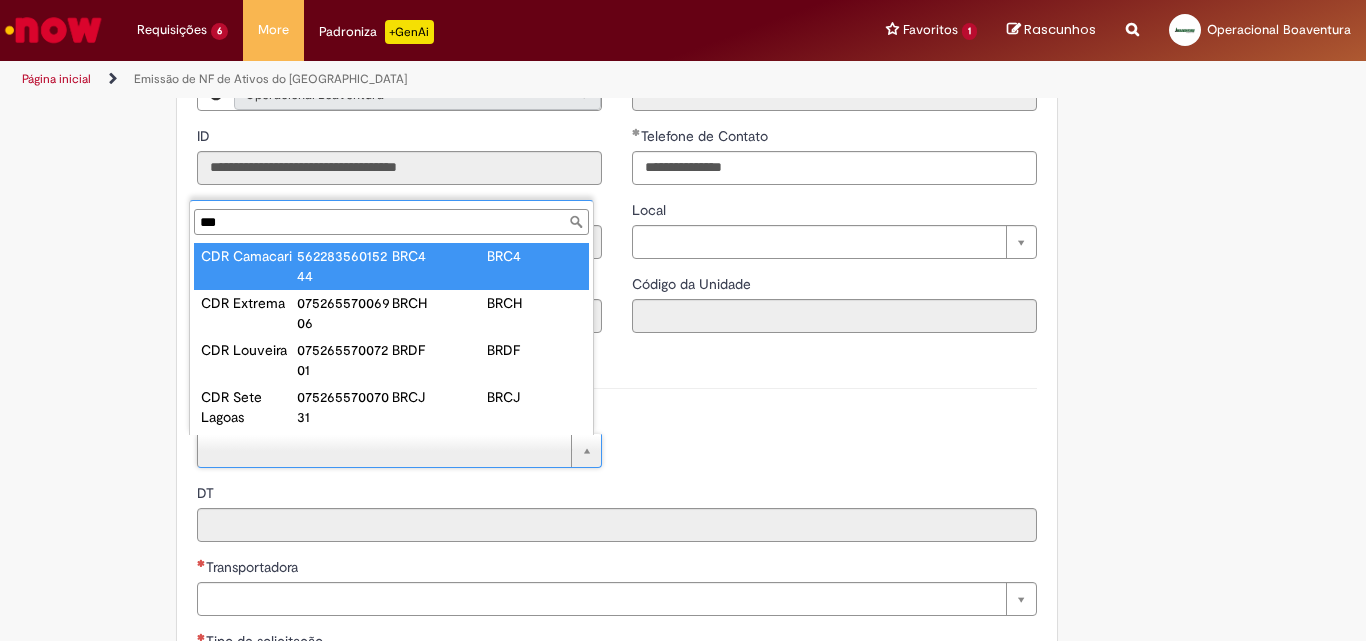 type on "**********" 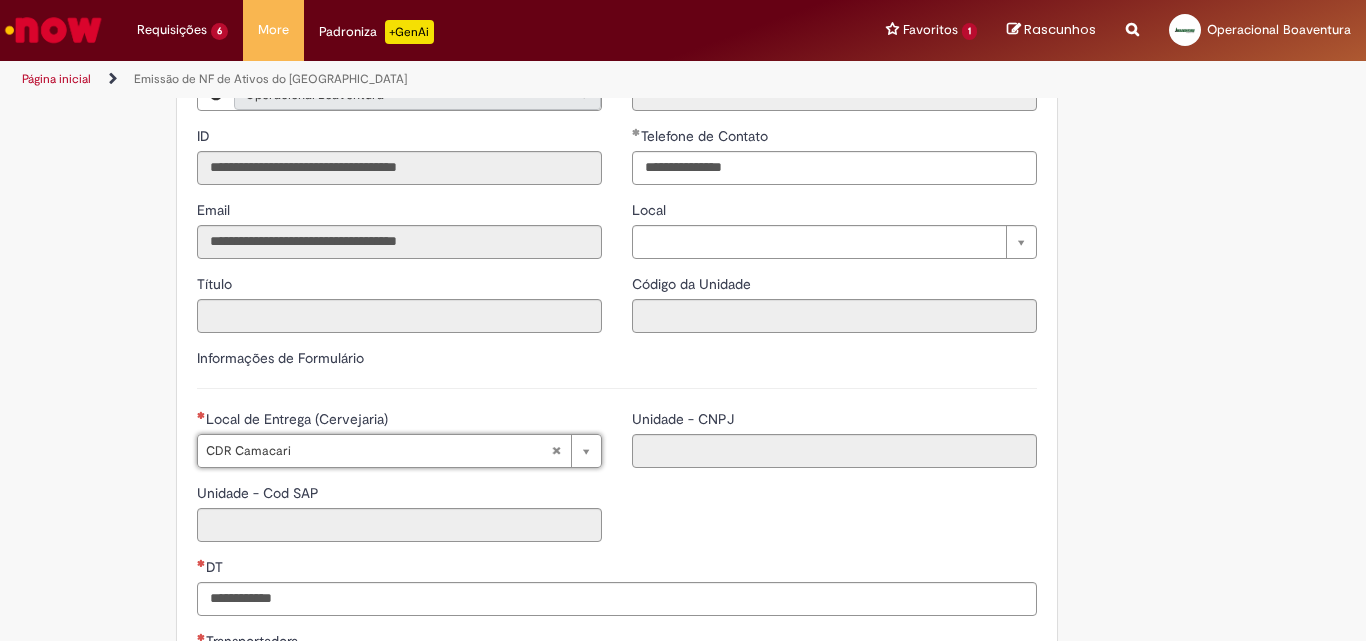 type on "**********" 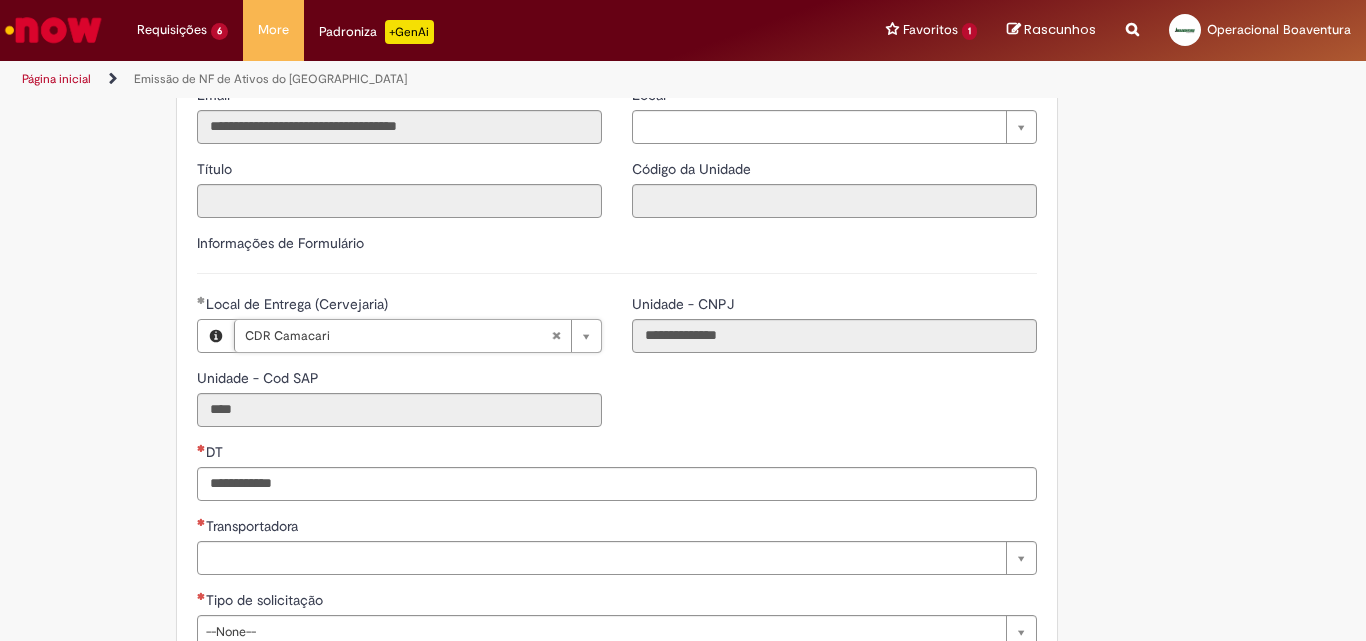 scroll, scrollTop: 533, scrollLeft: 0, axis: vertical 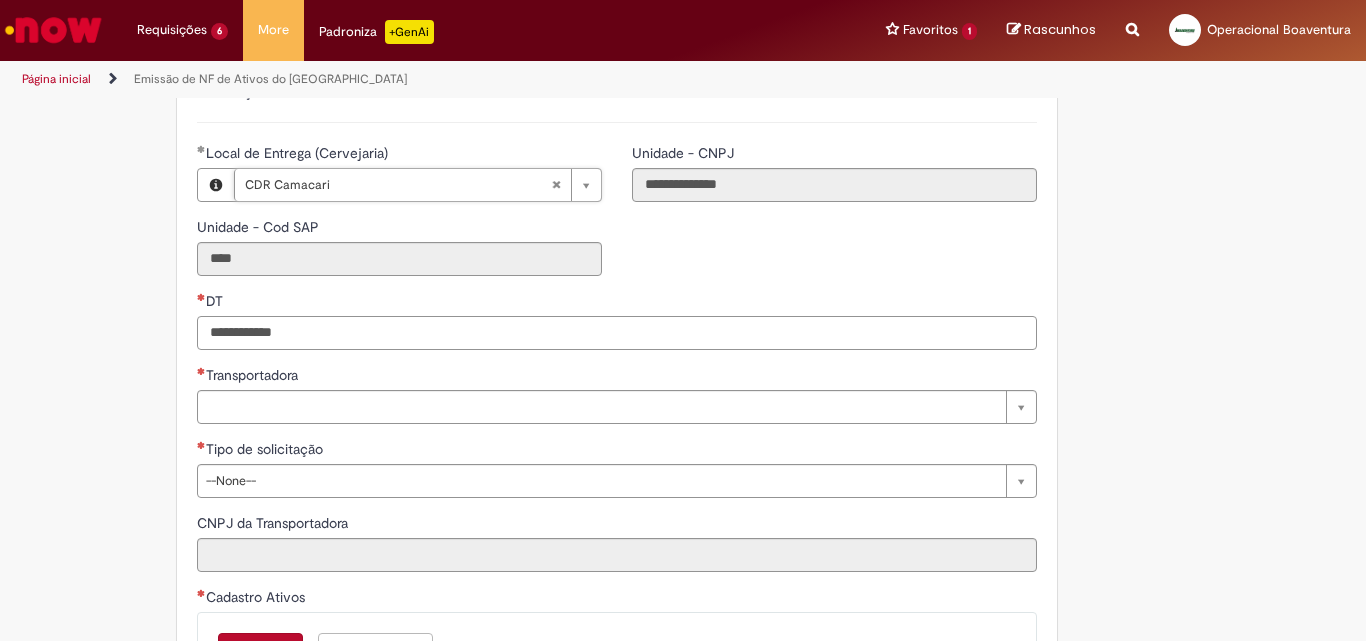click on "DT" at bounding box center [617, 333] 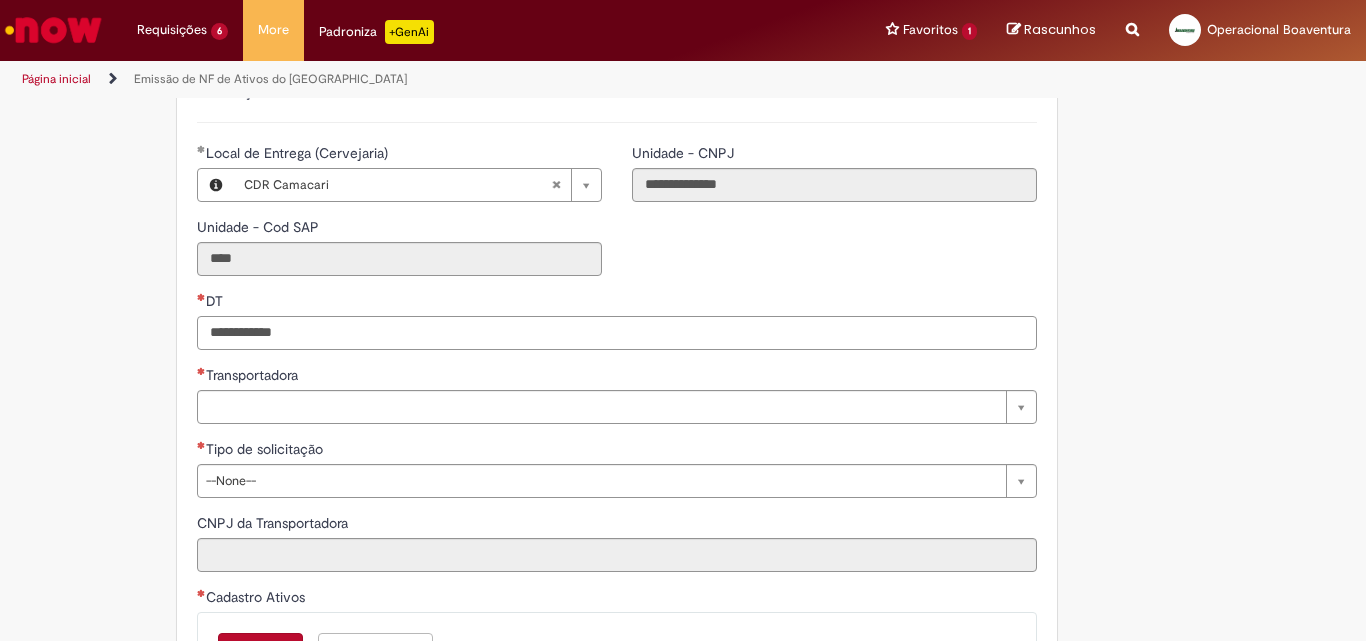 paste on "**********" 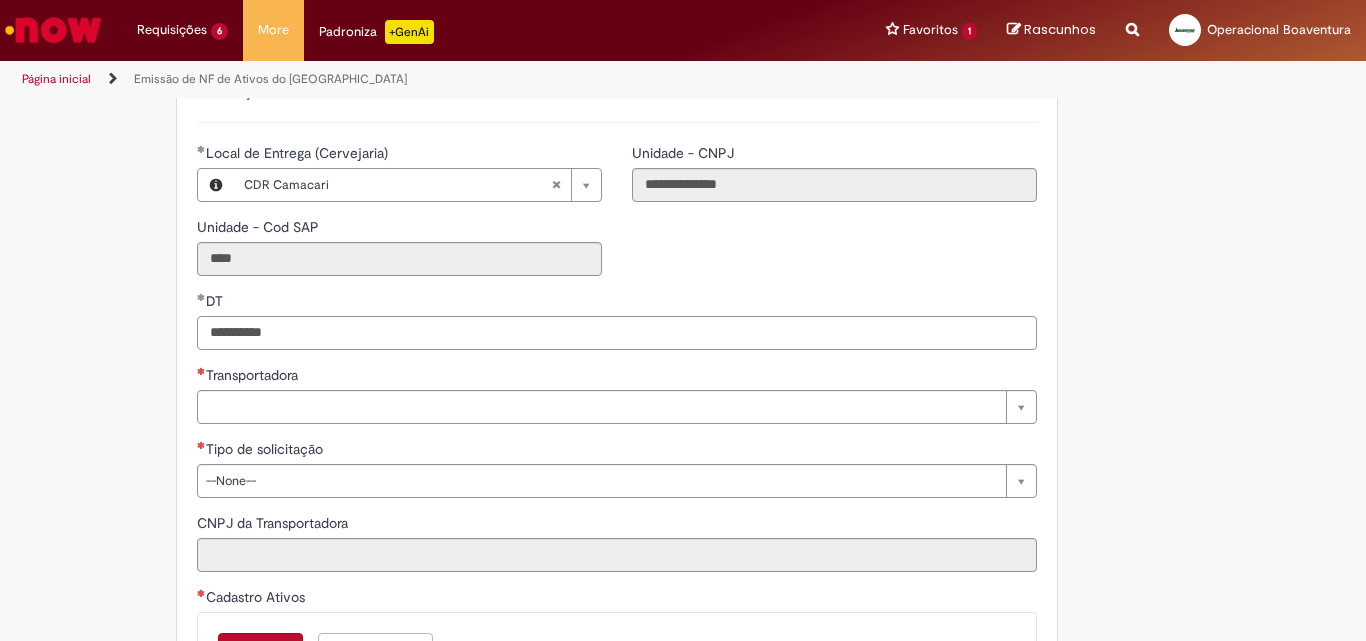 type on "**********" 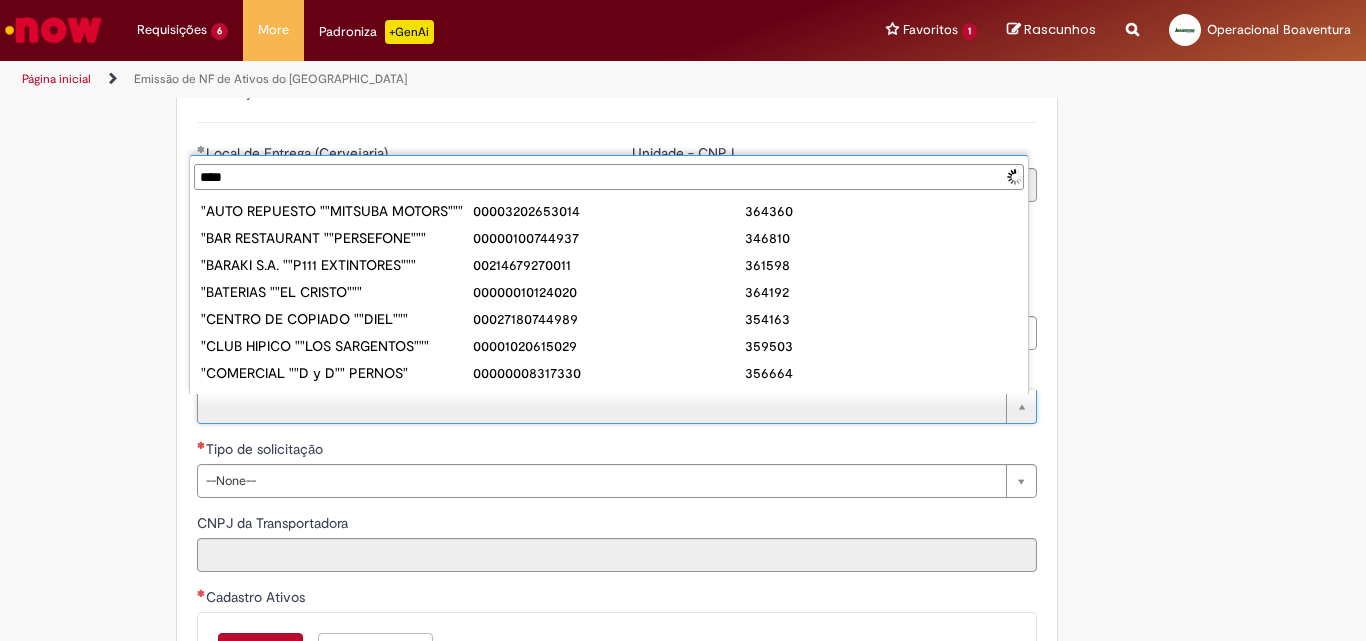 type on "*****" 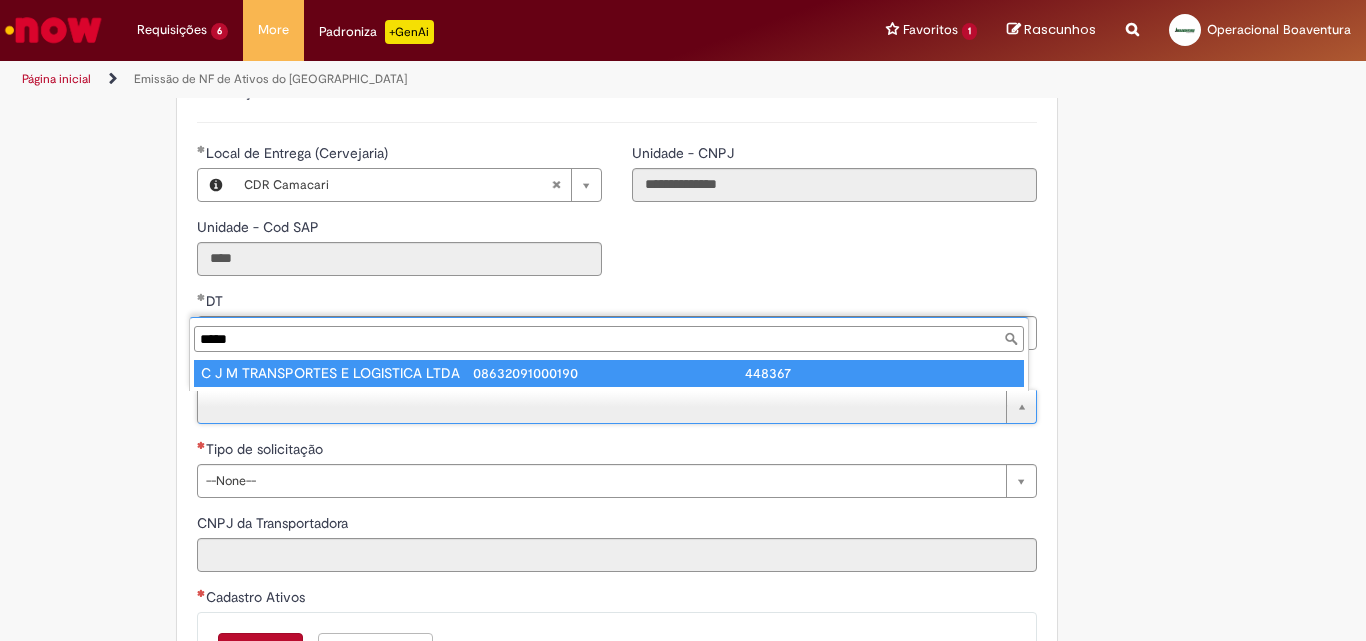 type on "**********" 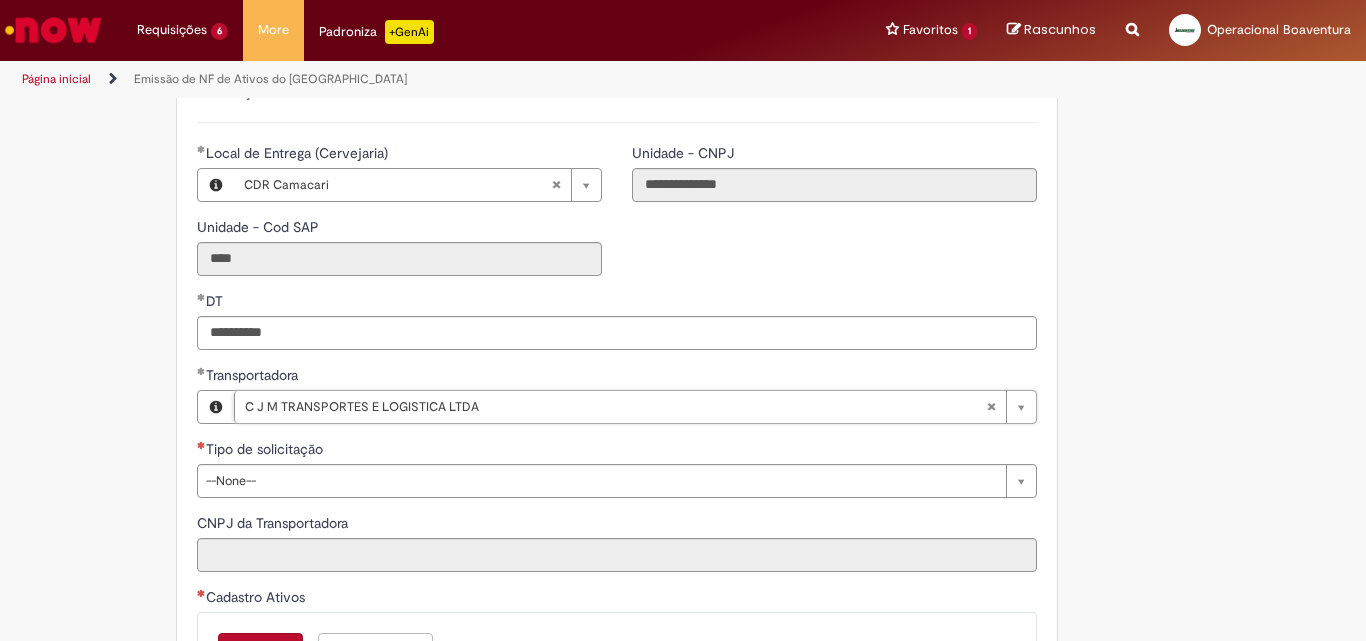 type on "**********" 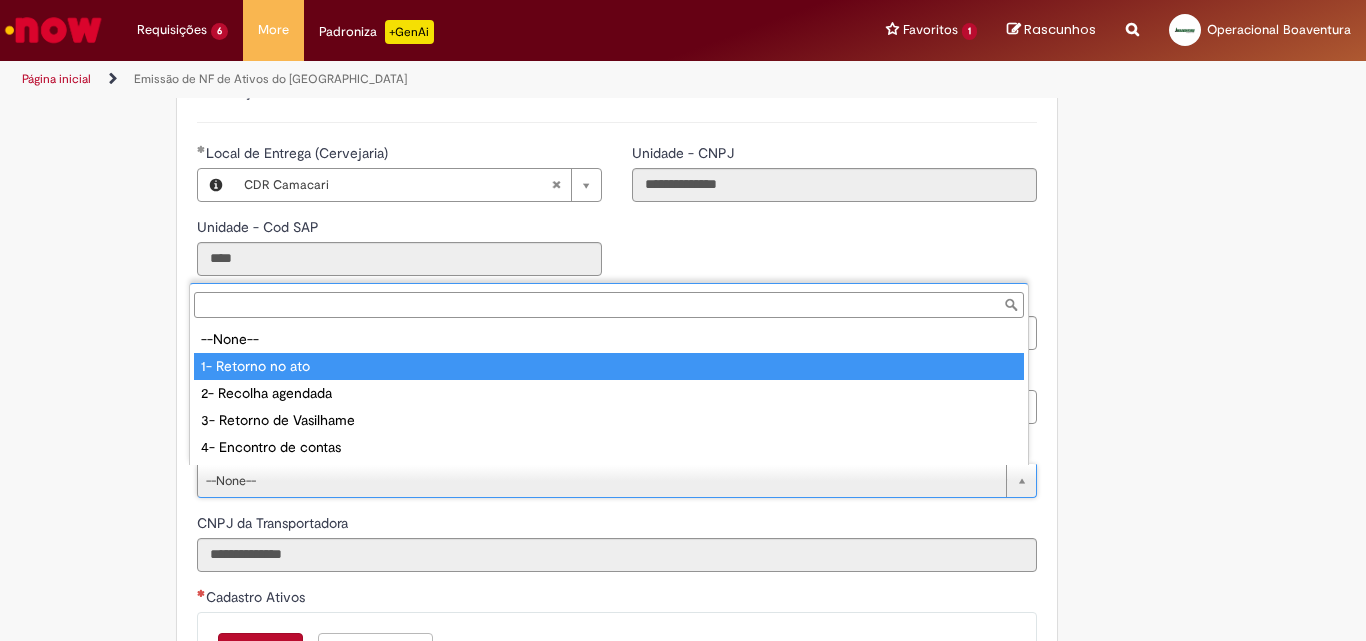 type on "**********" 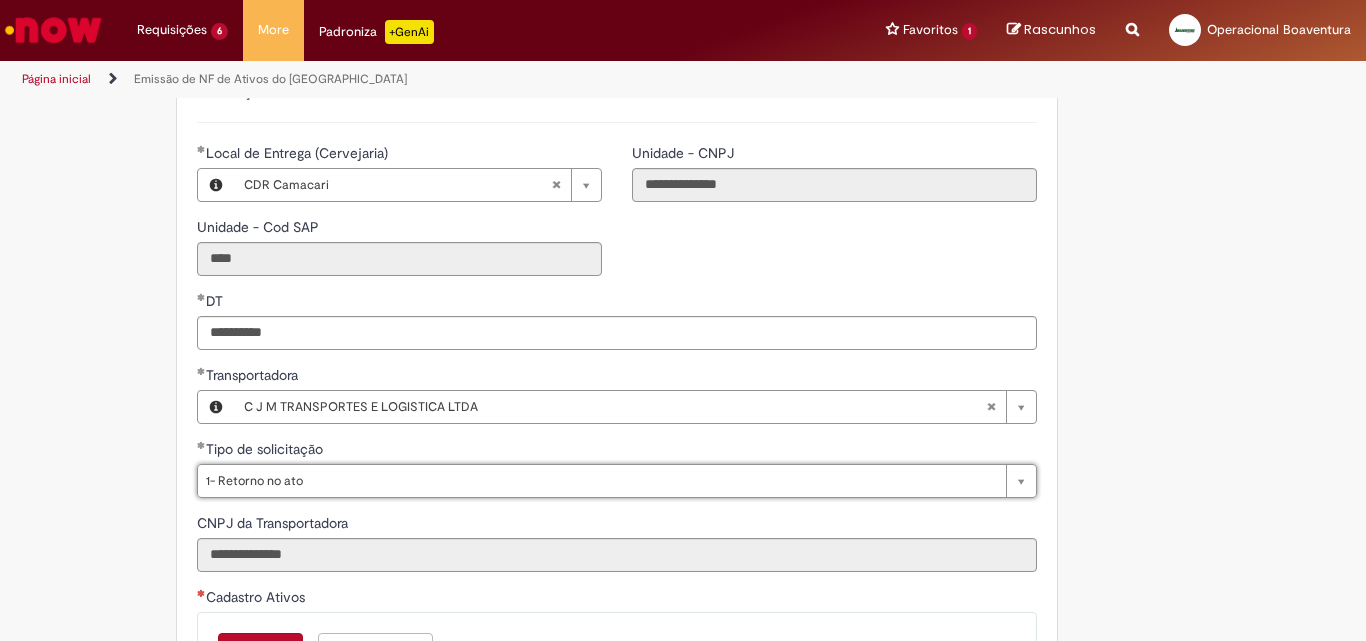 scroll, scrollTop: 667, scrollLeft: 0, axis: vertical 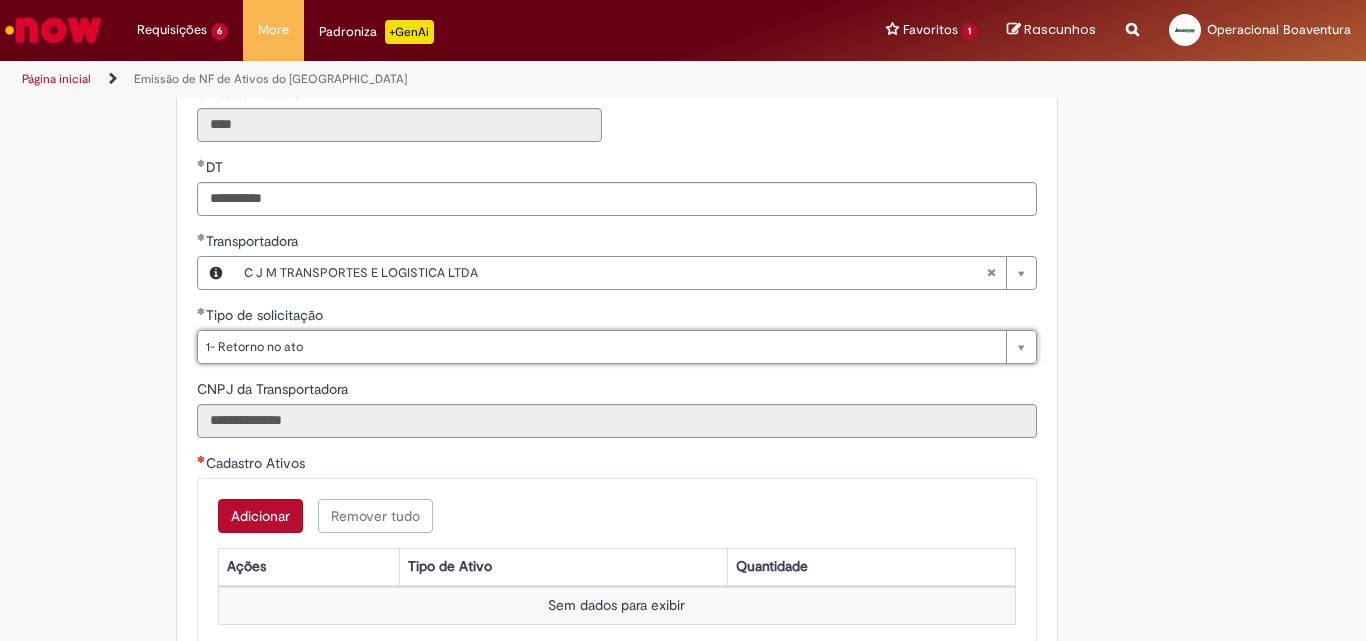 click on "Adicionar" at bounding box center (260, 516) 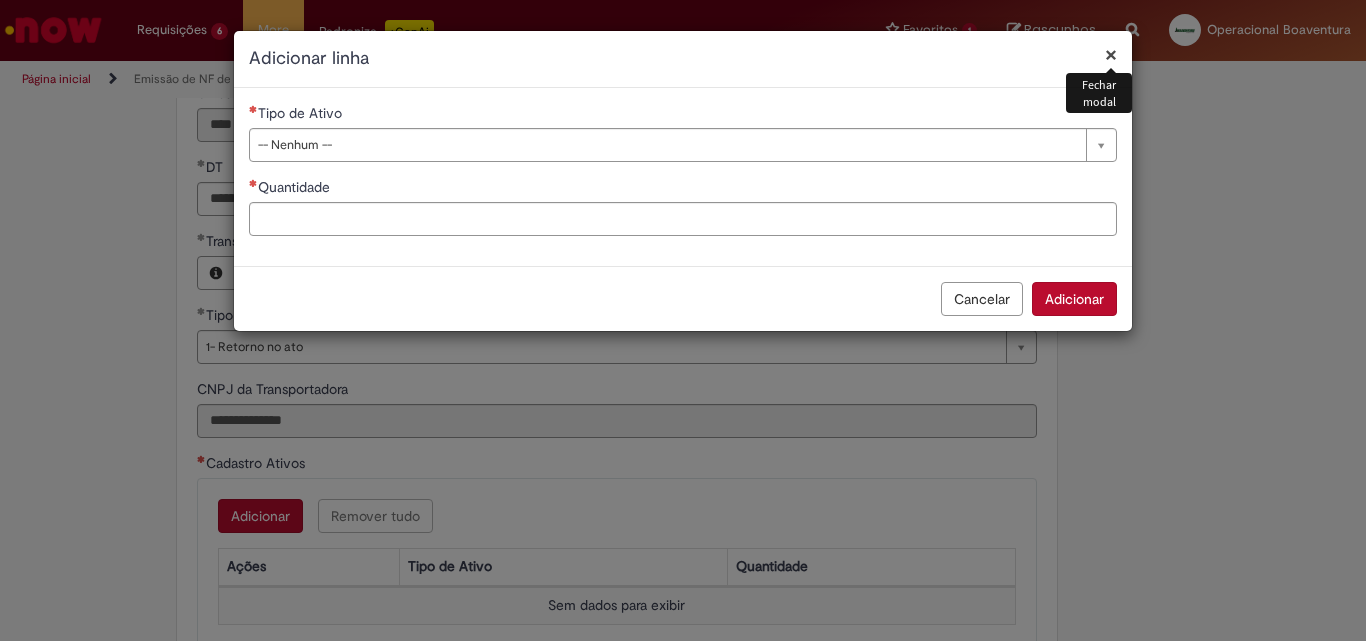 scroll, scrollTop: 800, scrollLeft: 0, axis: vertical 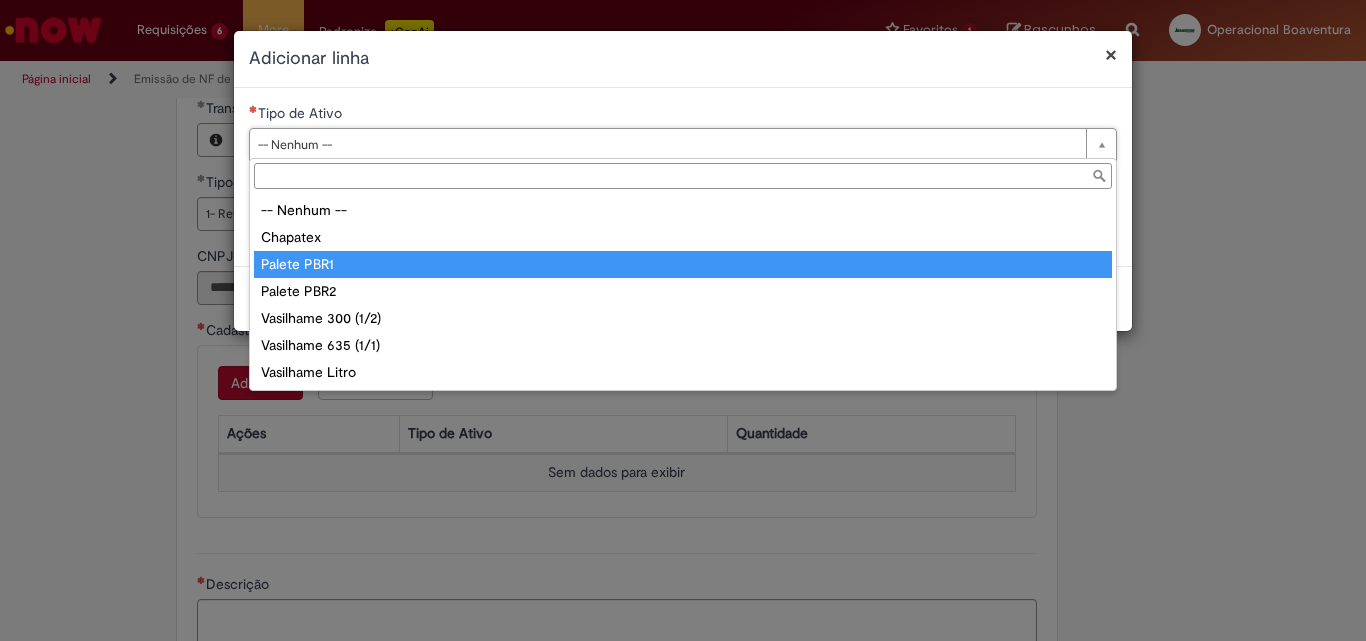 type on "**********" 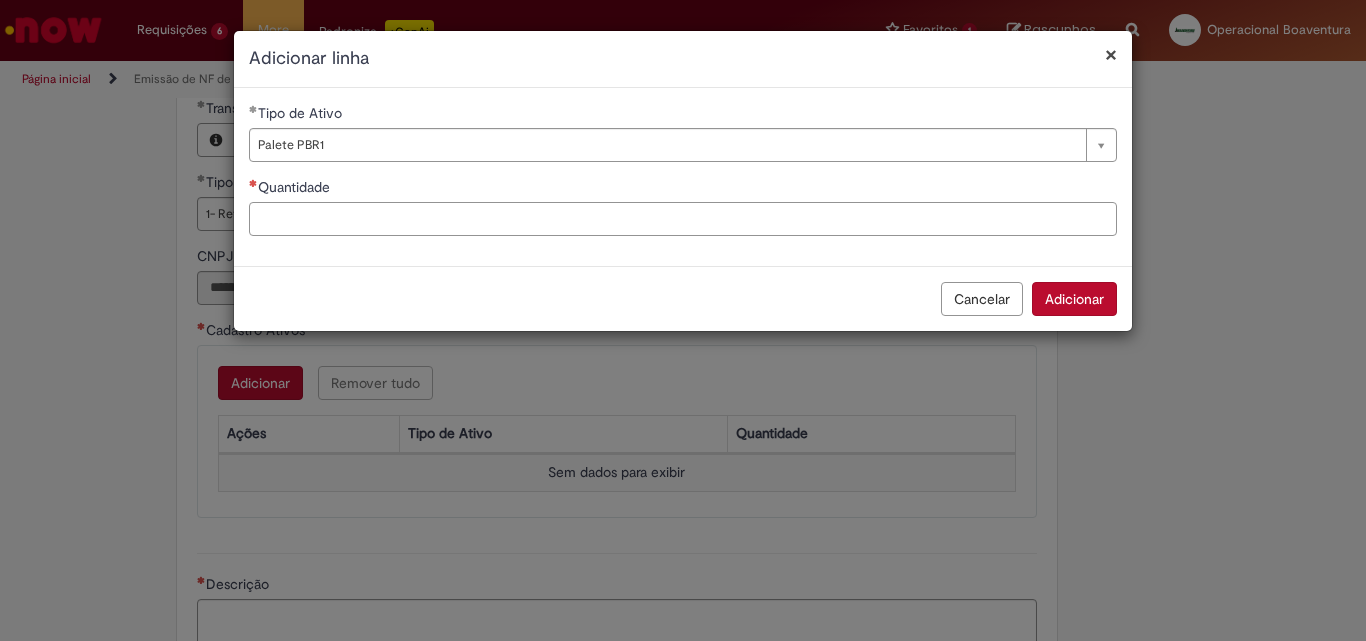 click on "Quantidade" at bounding box center [683, 219] 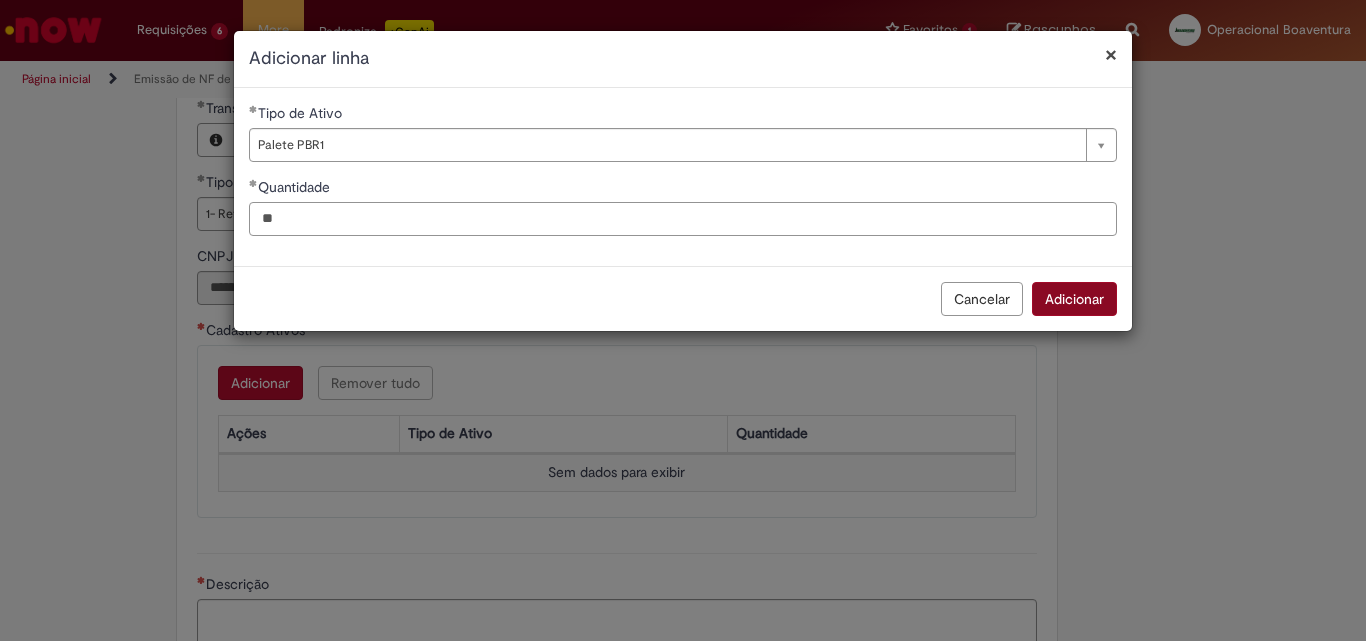type on "**" 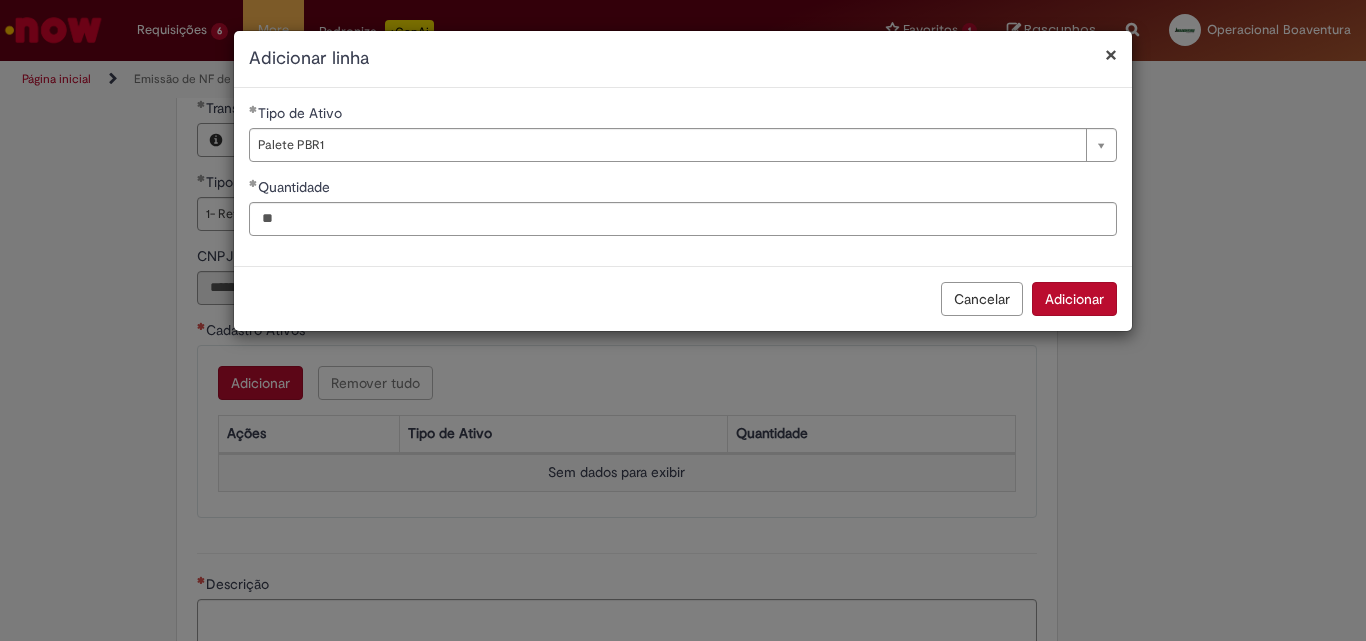 click on "Adicionar" at bounding box center [1074, 299] 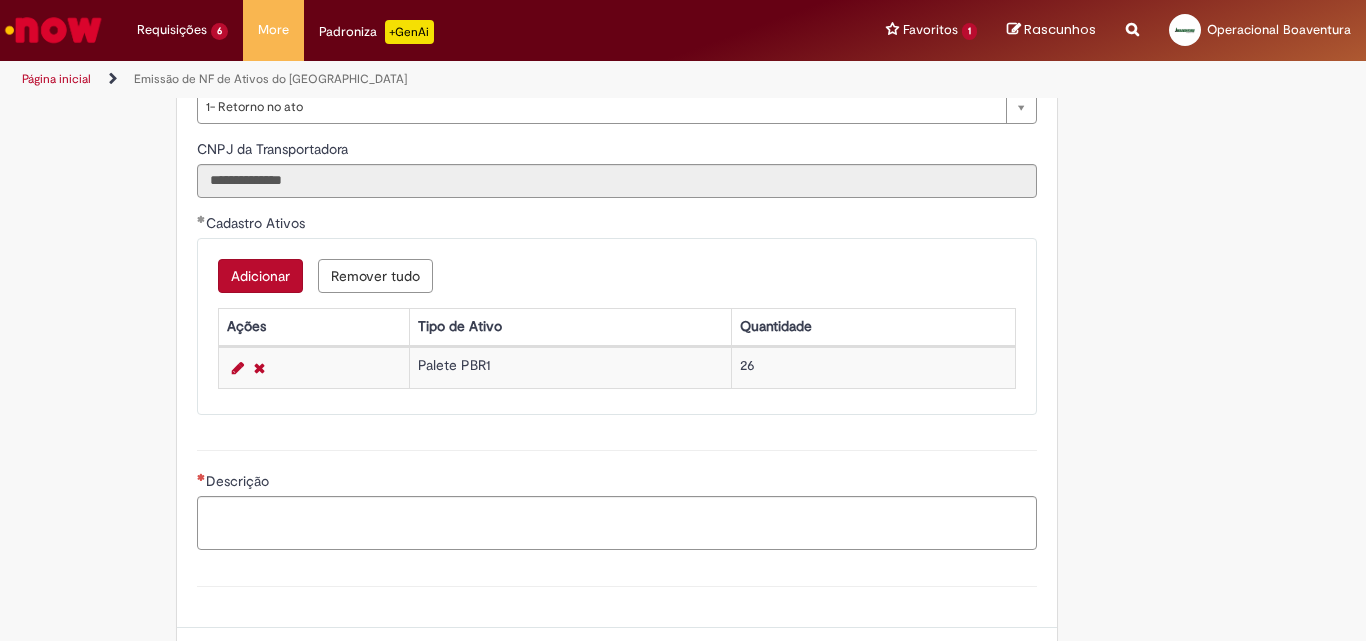 scroll, scrollTop: 933, scrollLeft: 0, axis: vertical 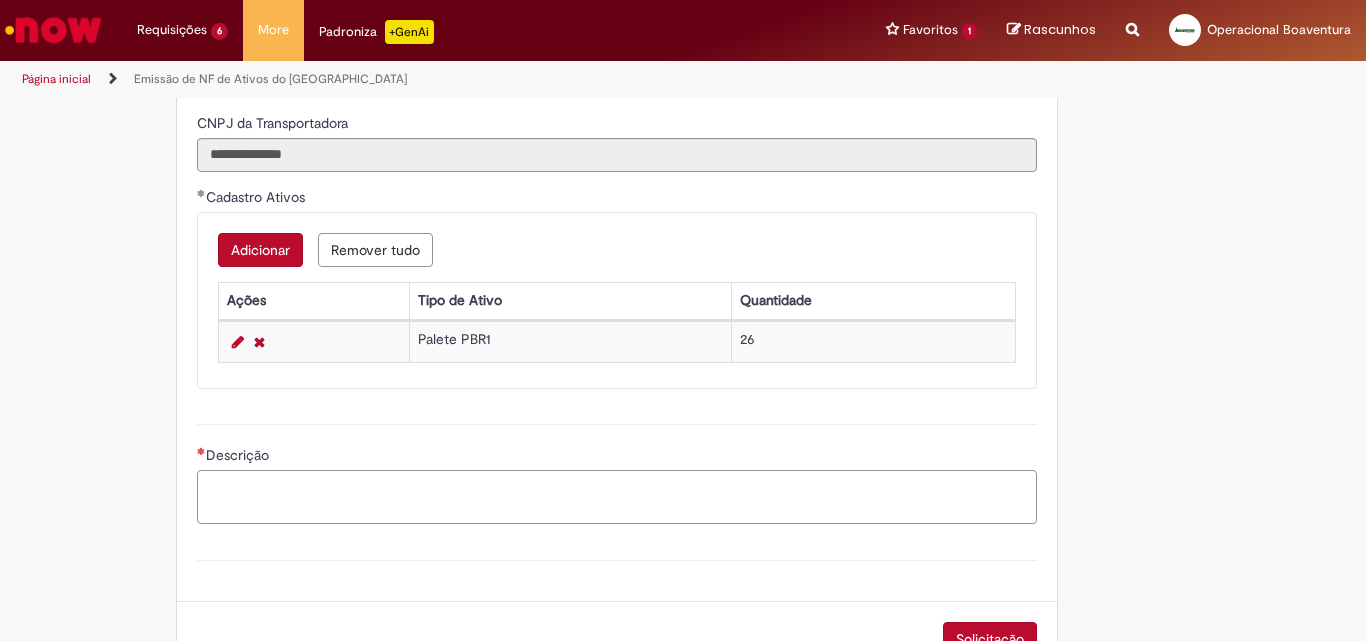click on "Descrição" at bounding box center [617, 497] 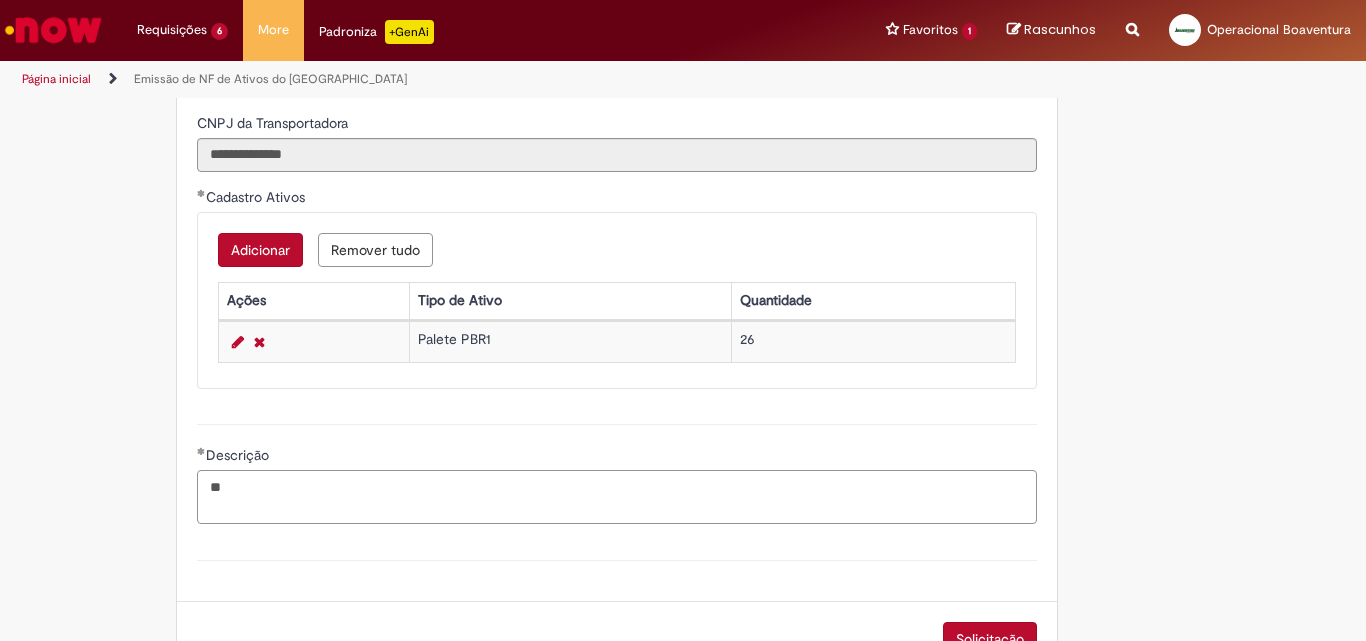 type on "*" 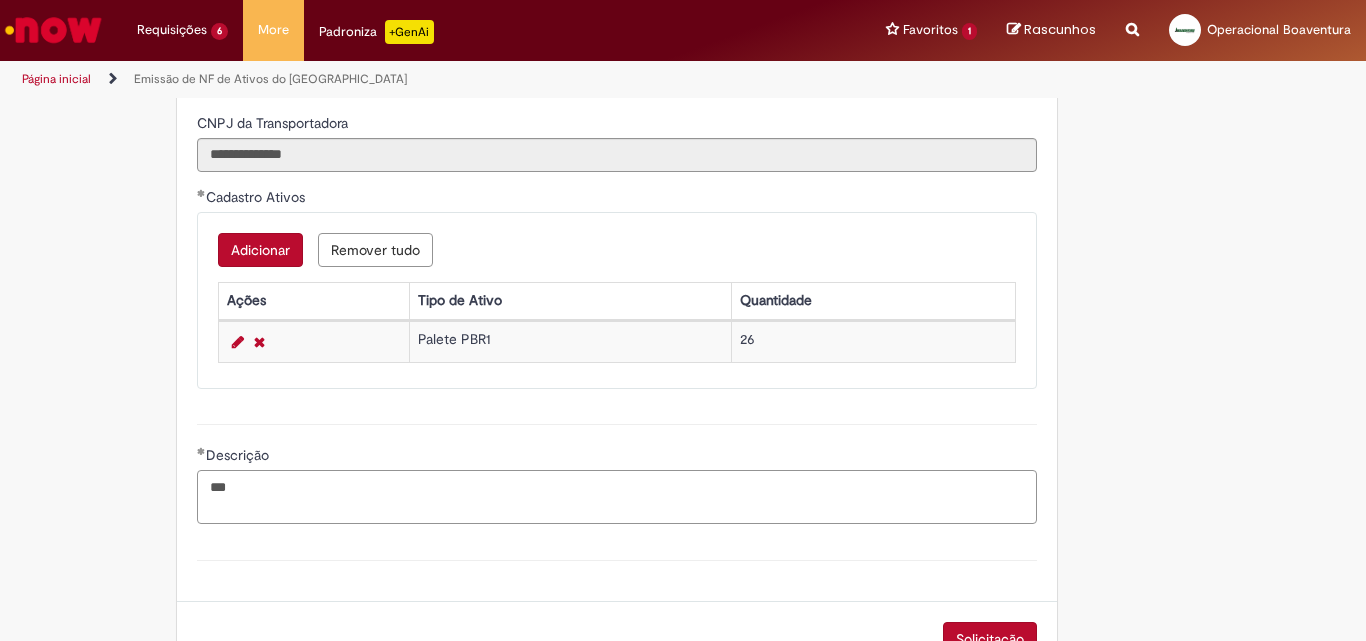 paste on "**********" 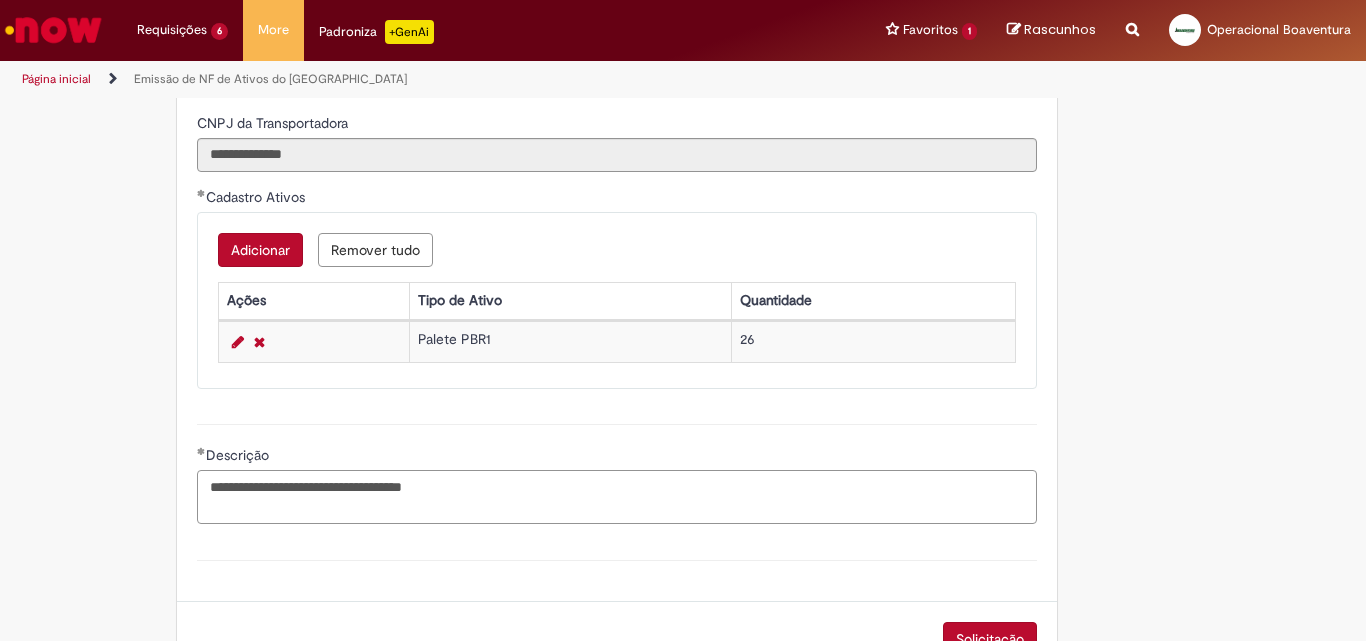 scroll, scrollTop: 1067, scrollLeft: 0, axis: vertical 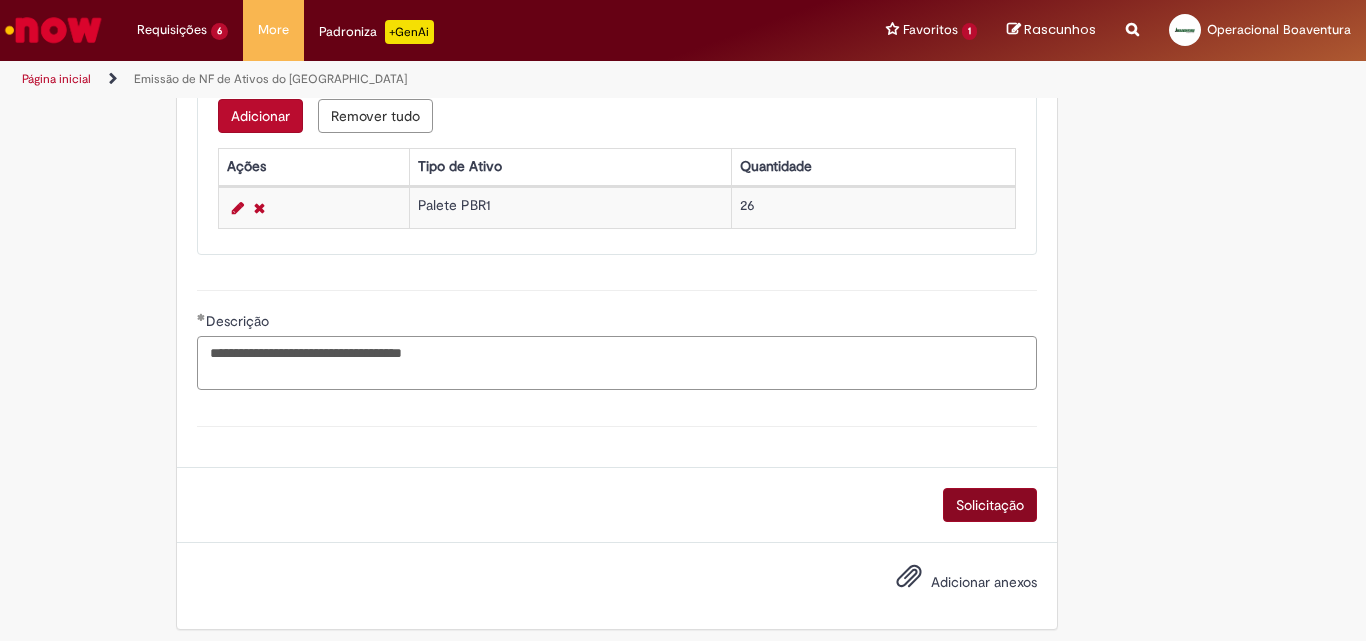 type on "**********" 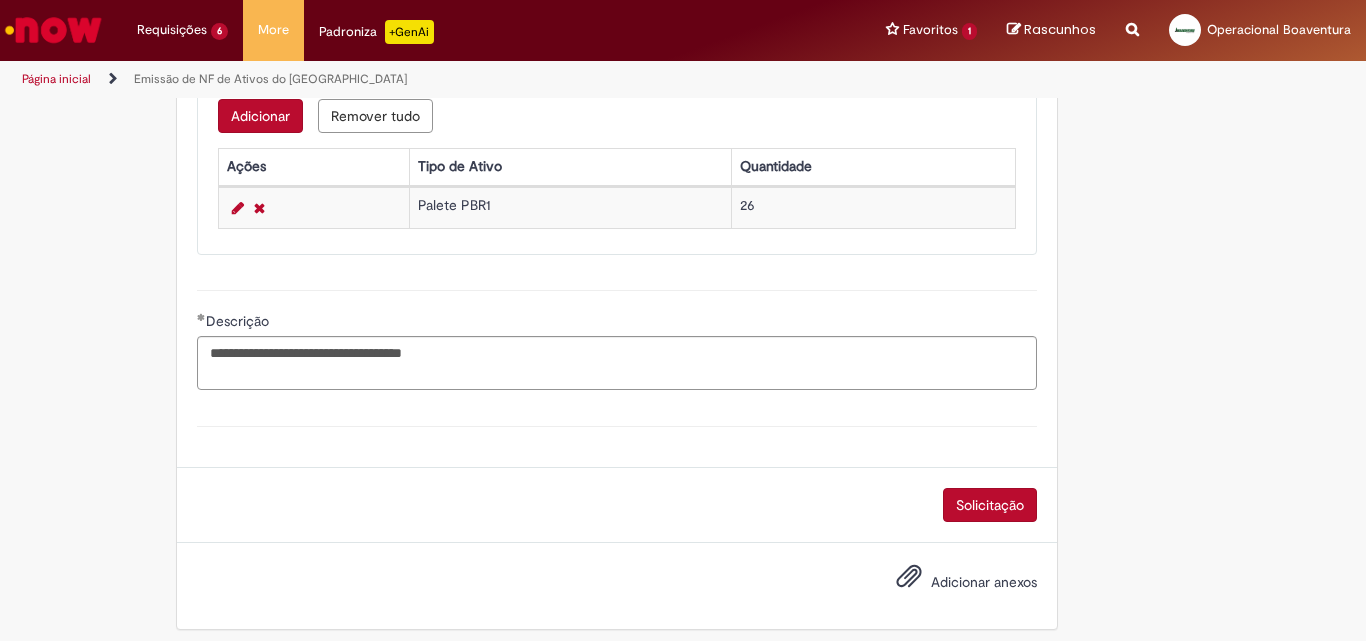 click on "Solicitação" at bounding box center [990, 505] 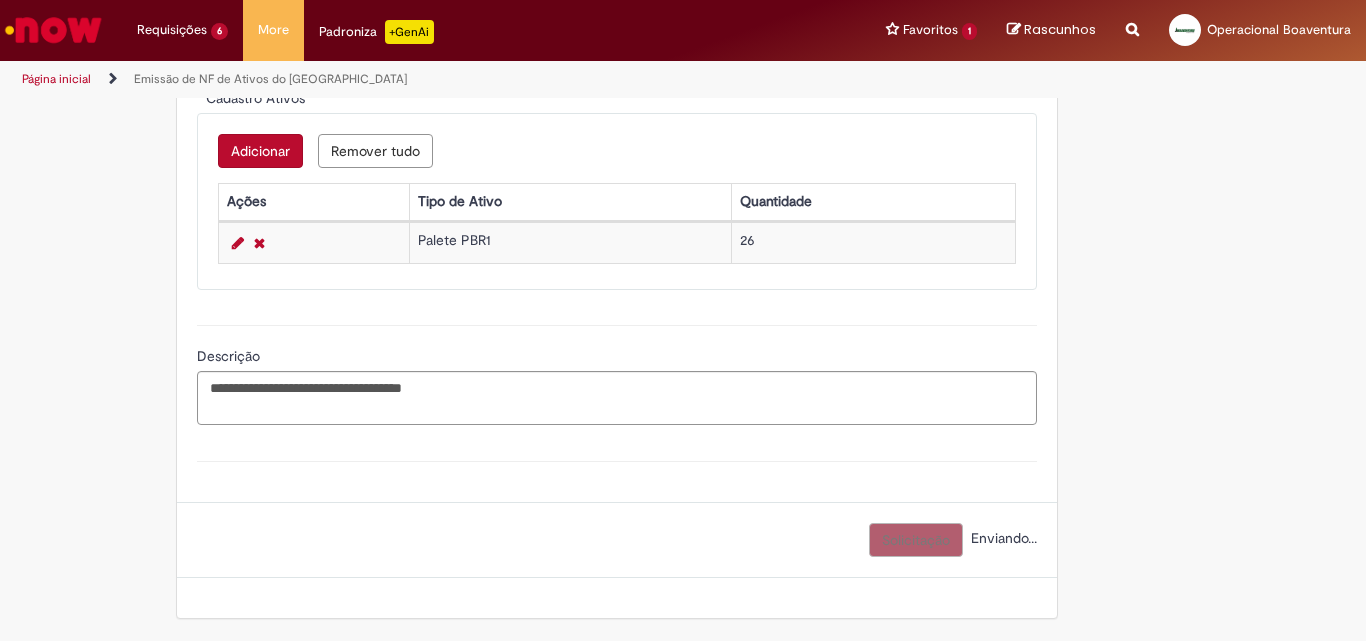 scroll, scrollTop: 1032, scrollLeft: 0, axis: vertical 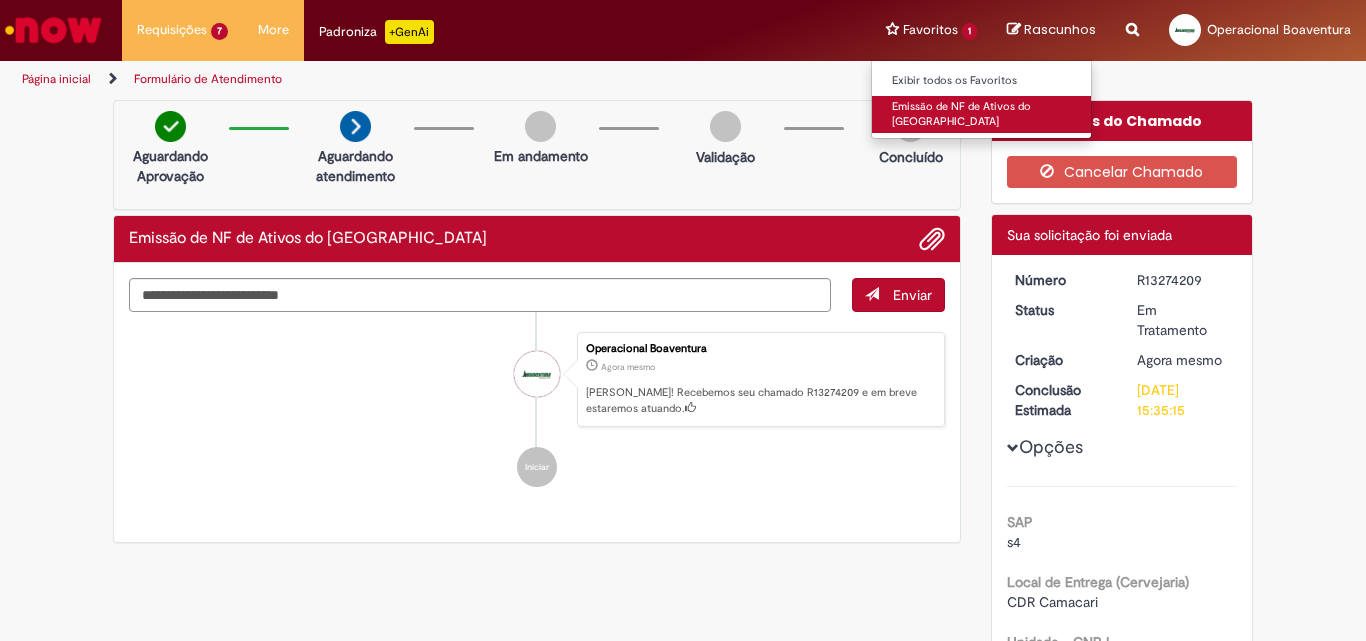 click on "Emissão de NF de Ativos do [GEOGRAPHIC_DATA]" at bounding box center (982, 114) 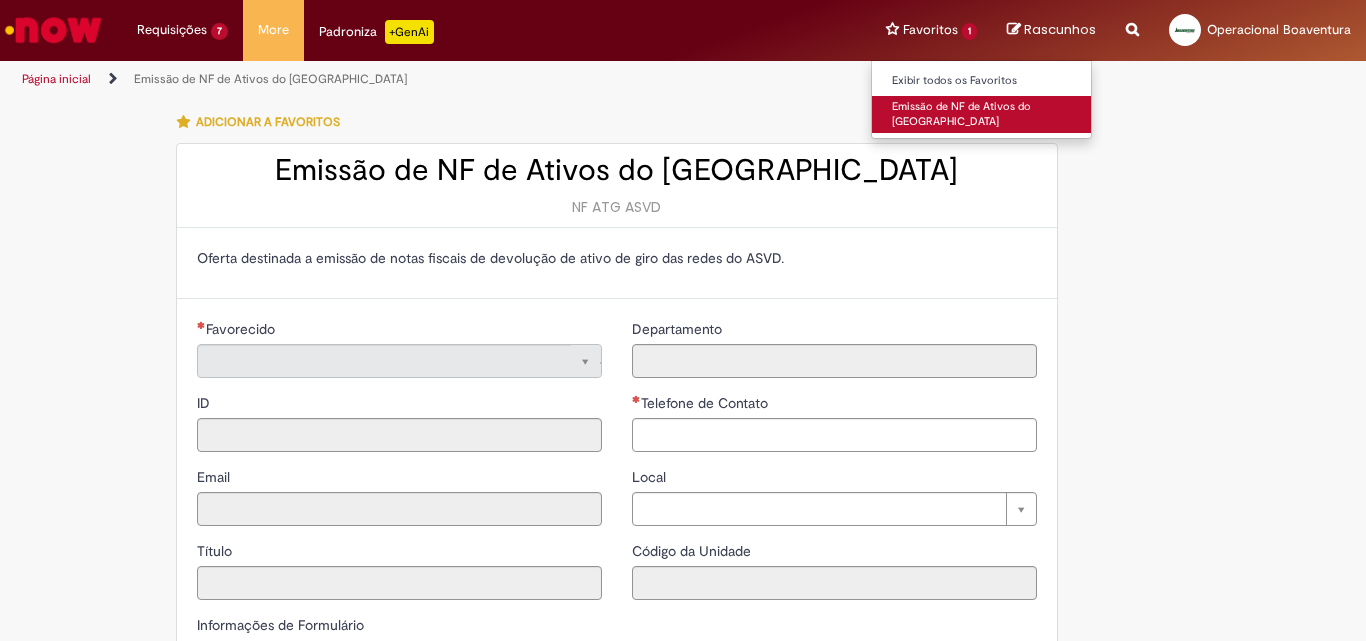 type on "**********" 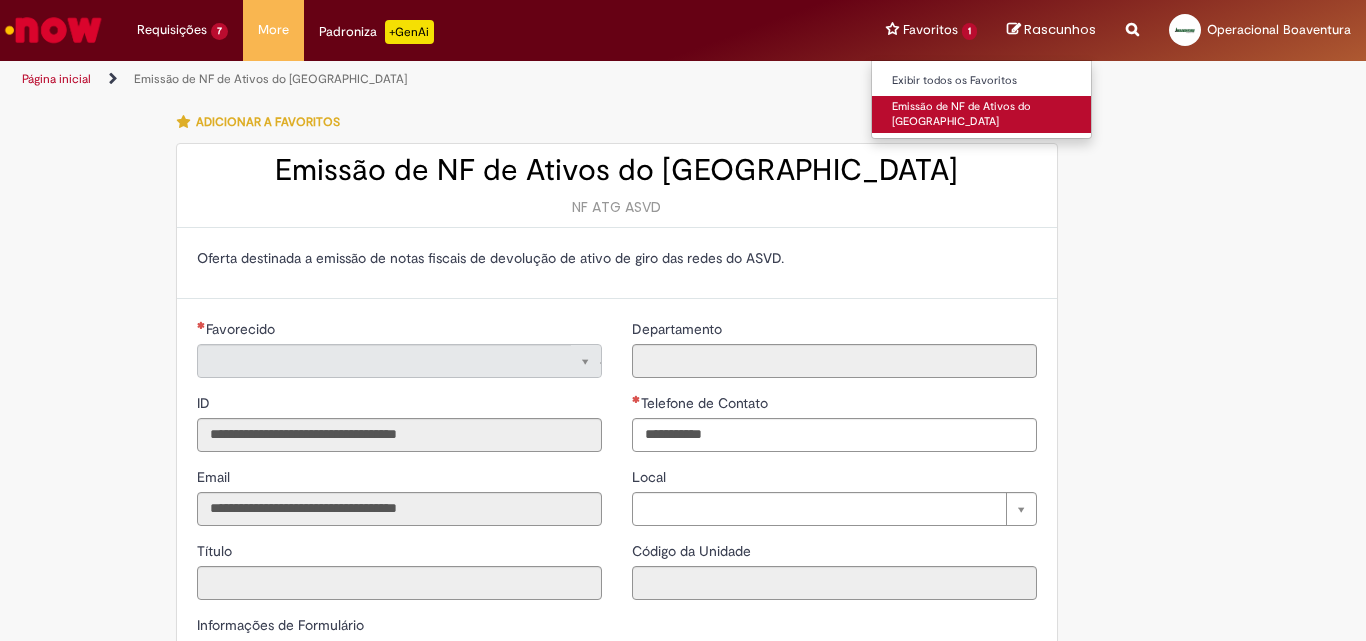 type on "**********" 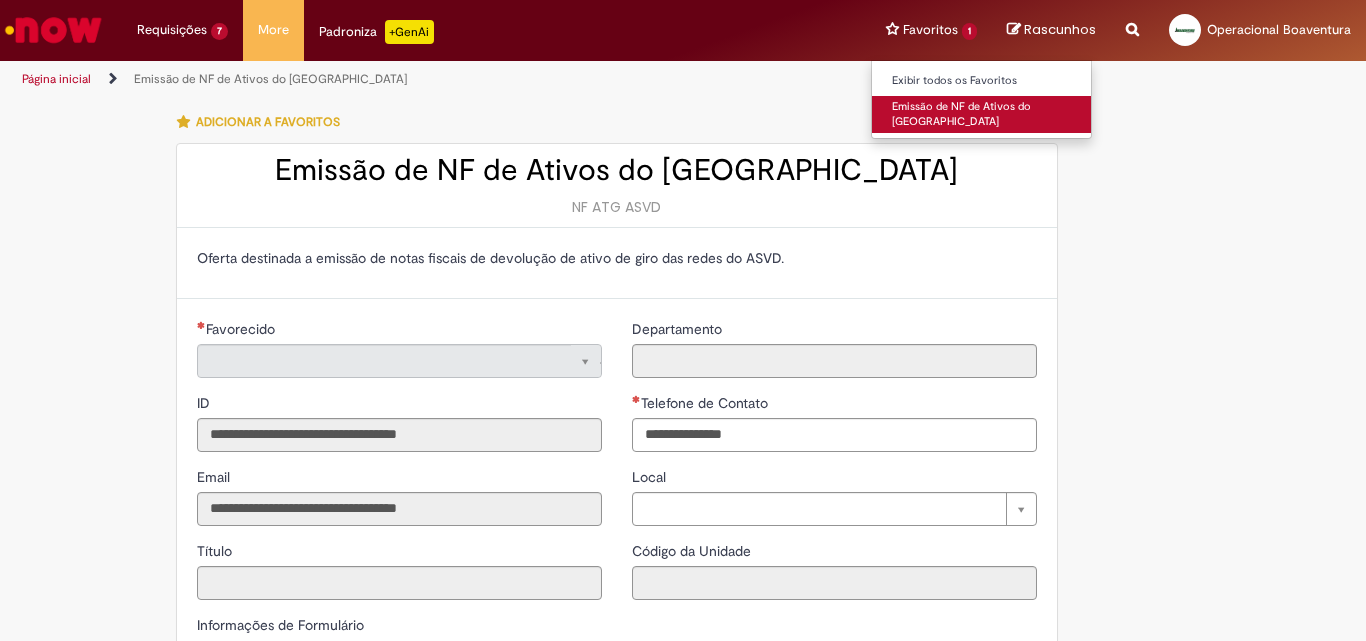 type on "**********" 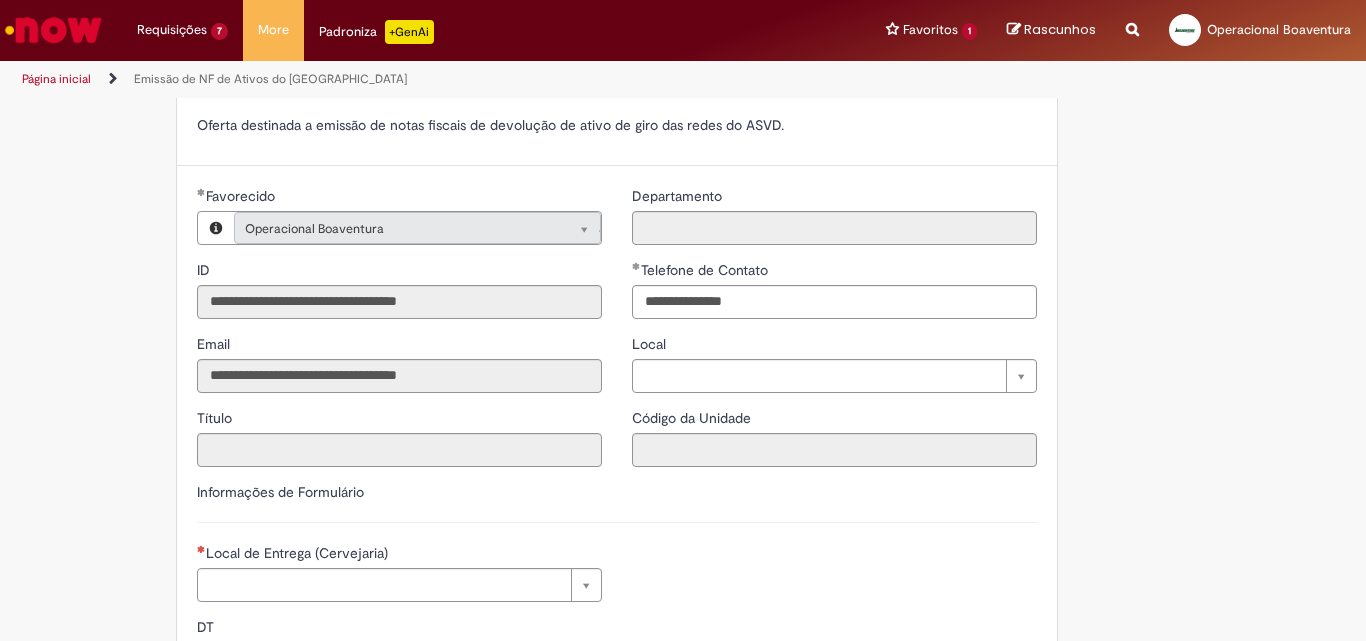 scroll, scrollTop: 267, scrollLeft: 0, axis: vertical 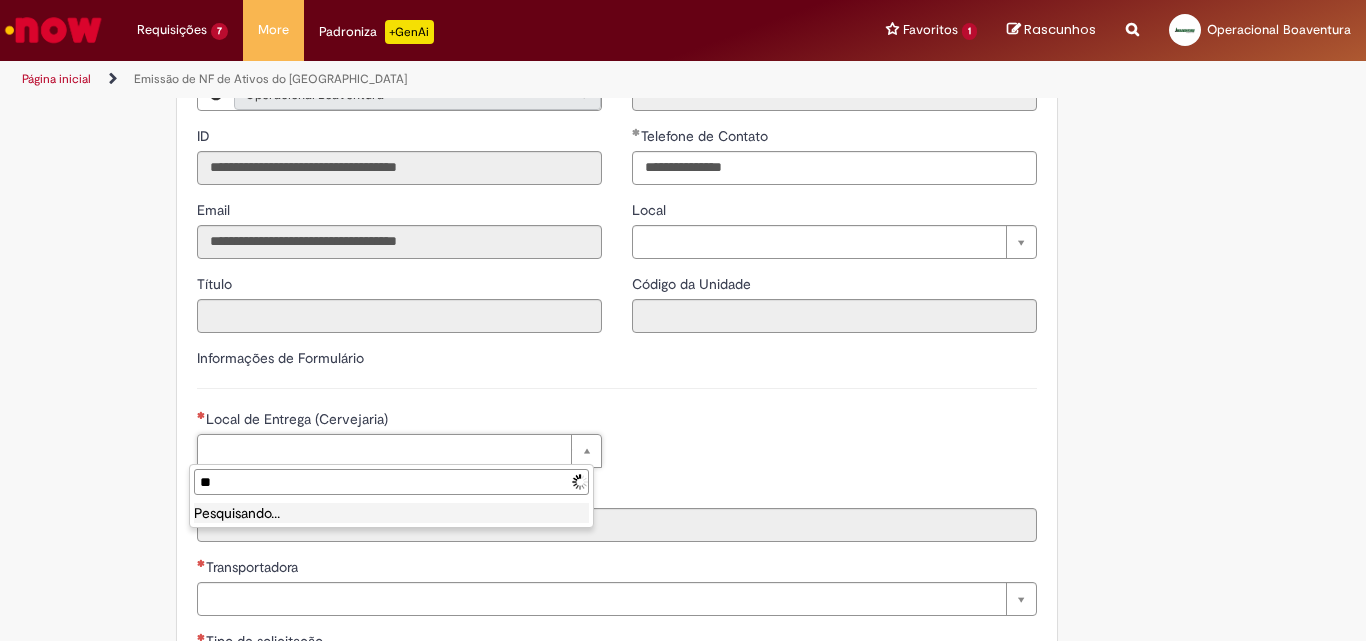 type on "*" 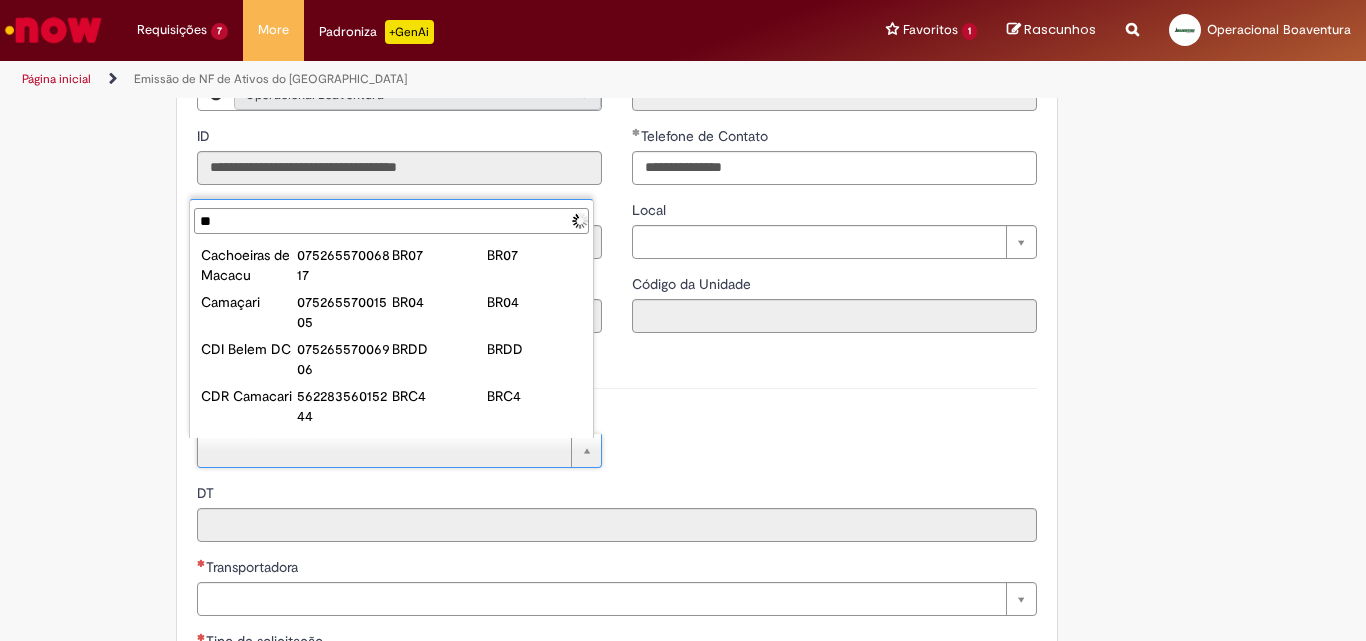 type on "***" 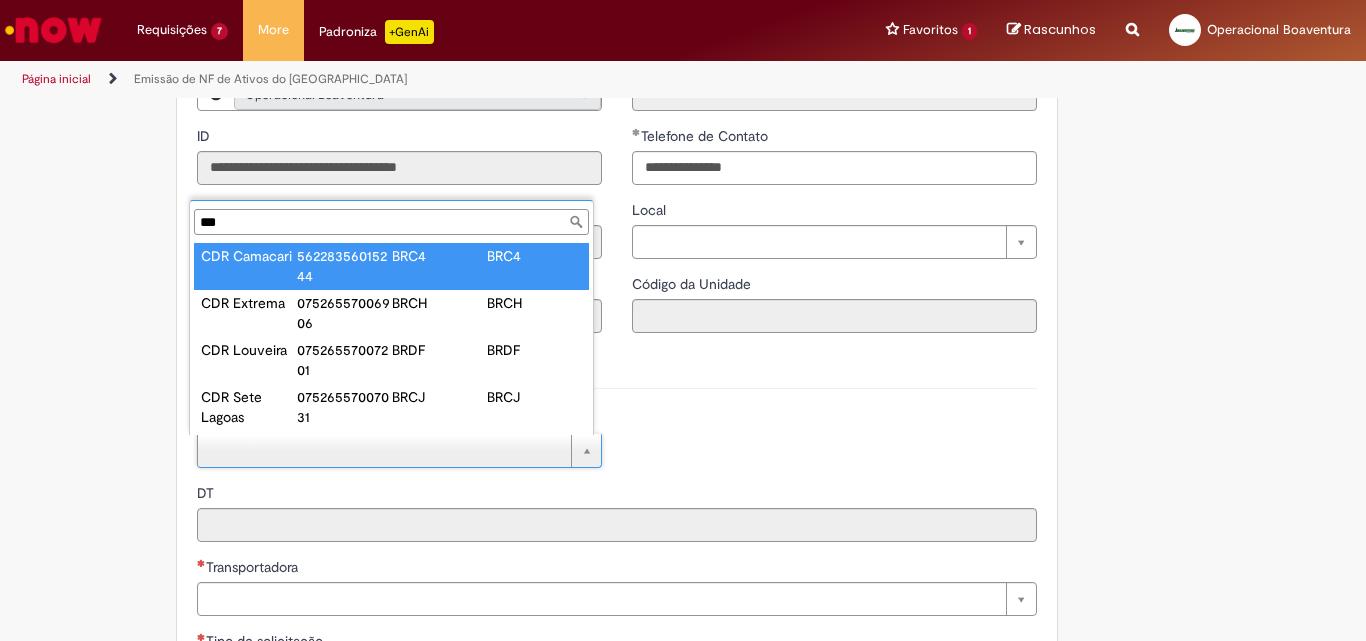 type on "**********" 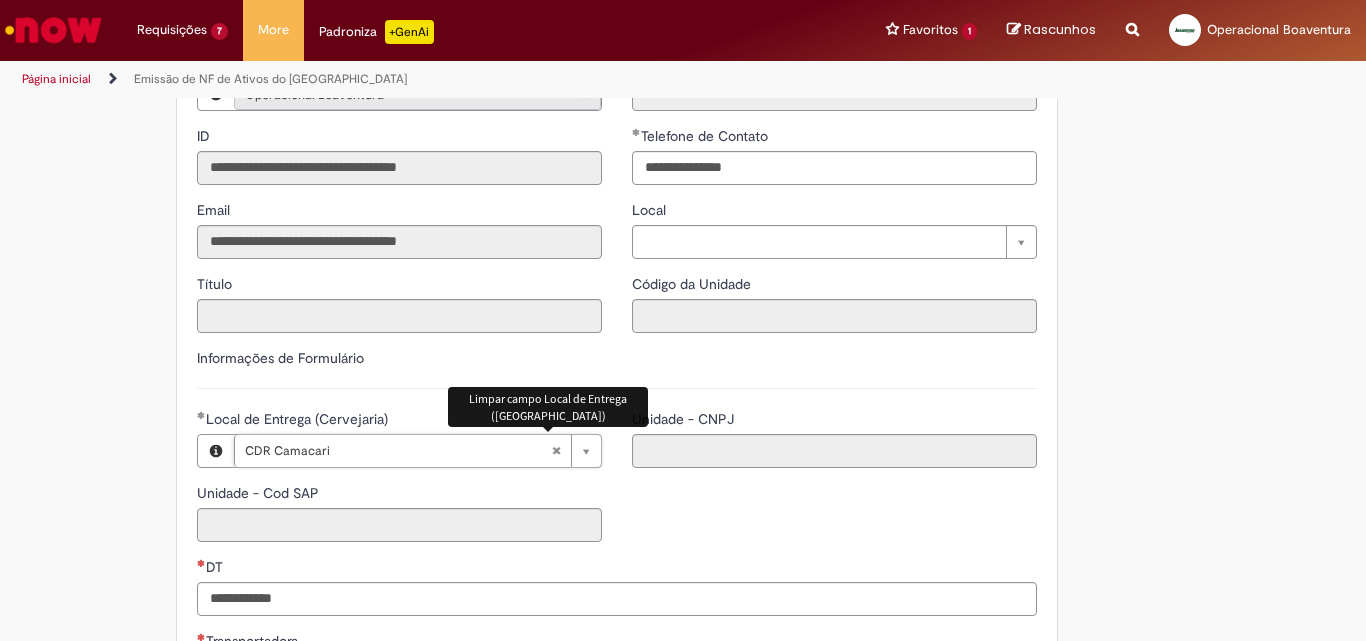 type on "****" 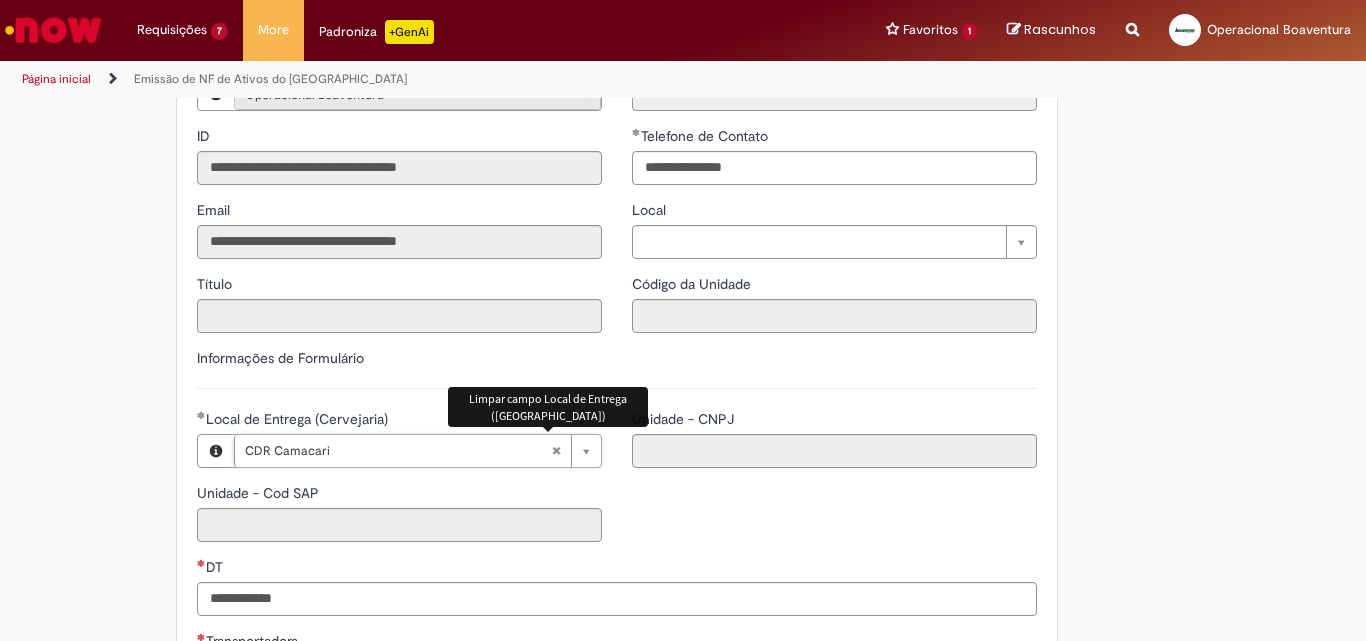 type on "**********" 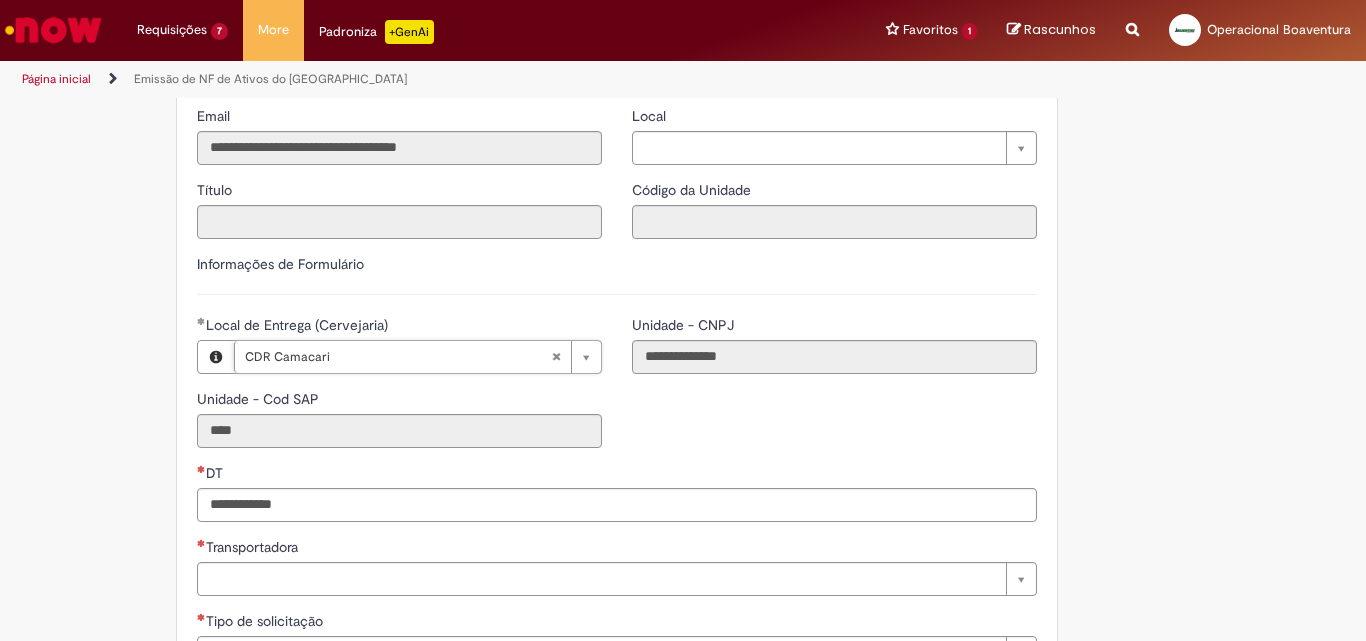 scroll, scrollTop: 400, scrollLeft: 0, axis: vertical 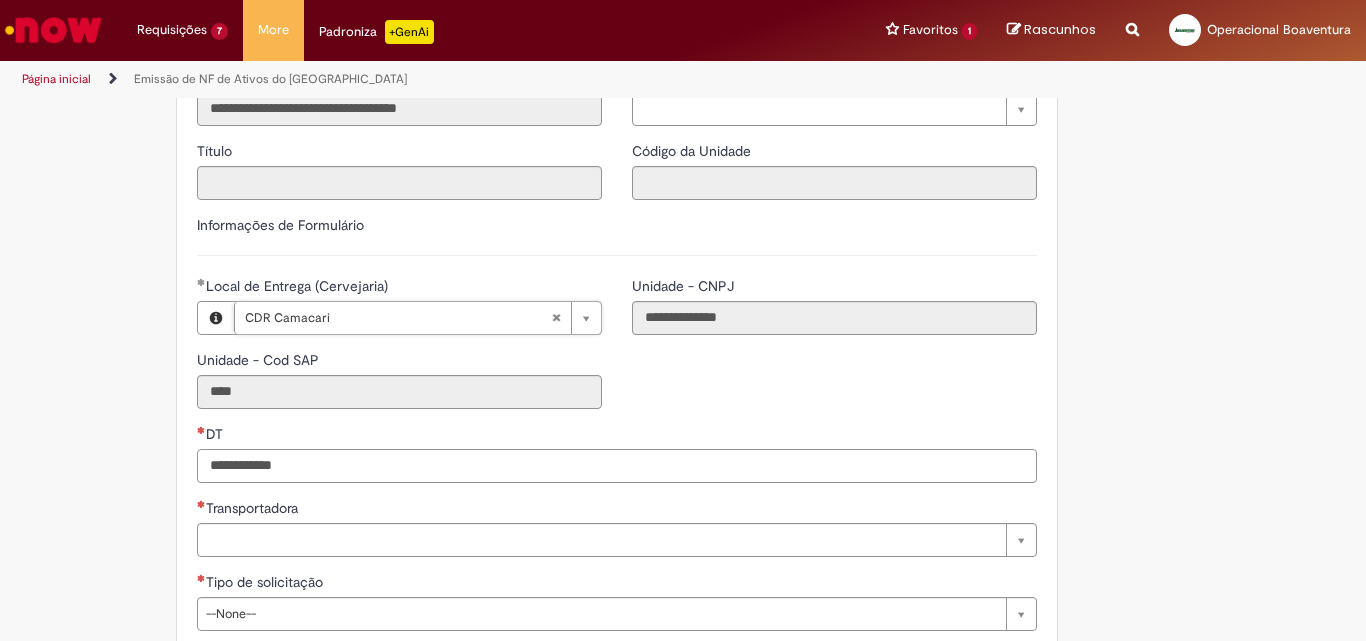 click on "DT" at bounding box center (617, 466) 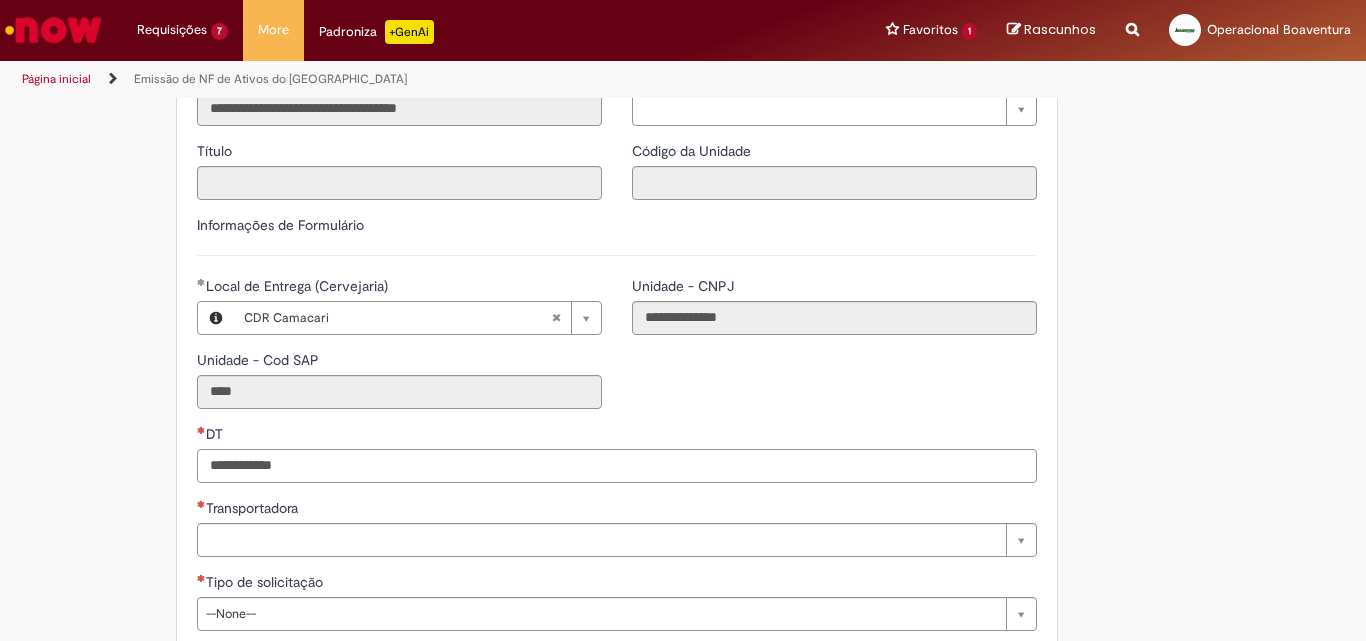 click on "DT" at bounding box center [617, 466] 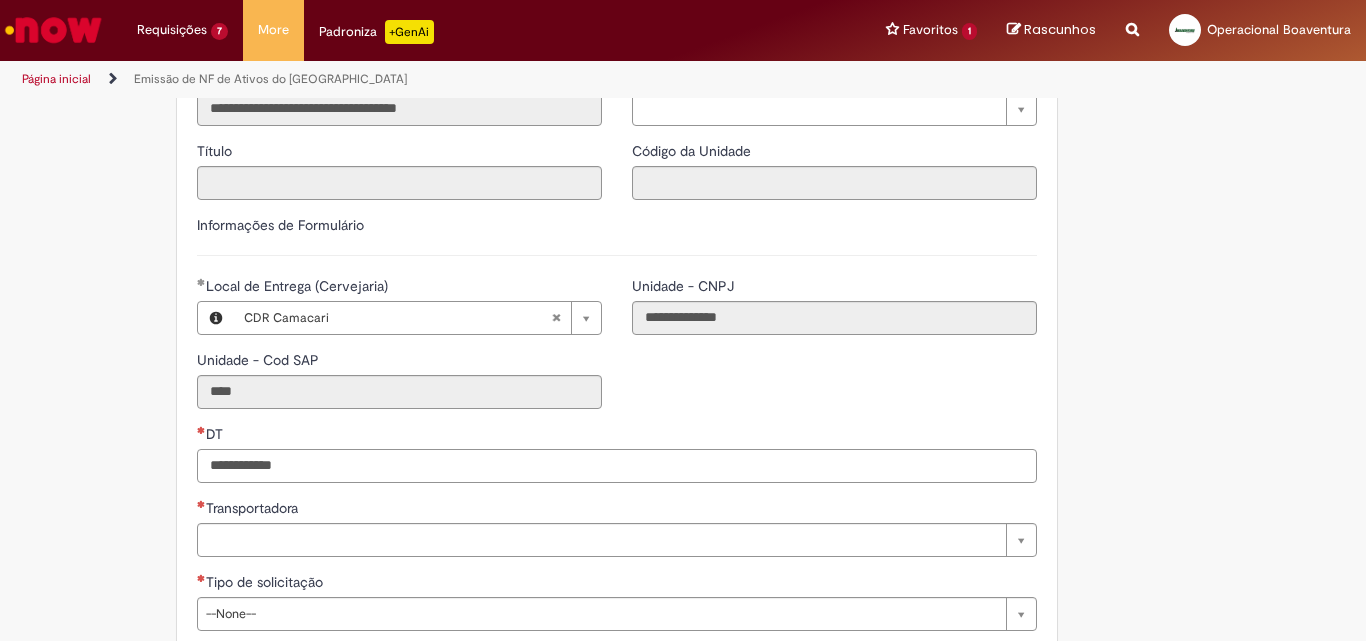 paste on "**********" 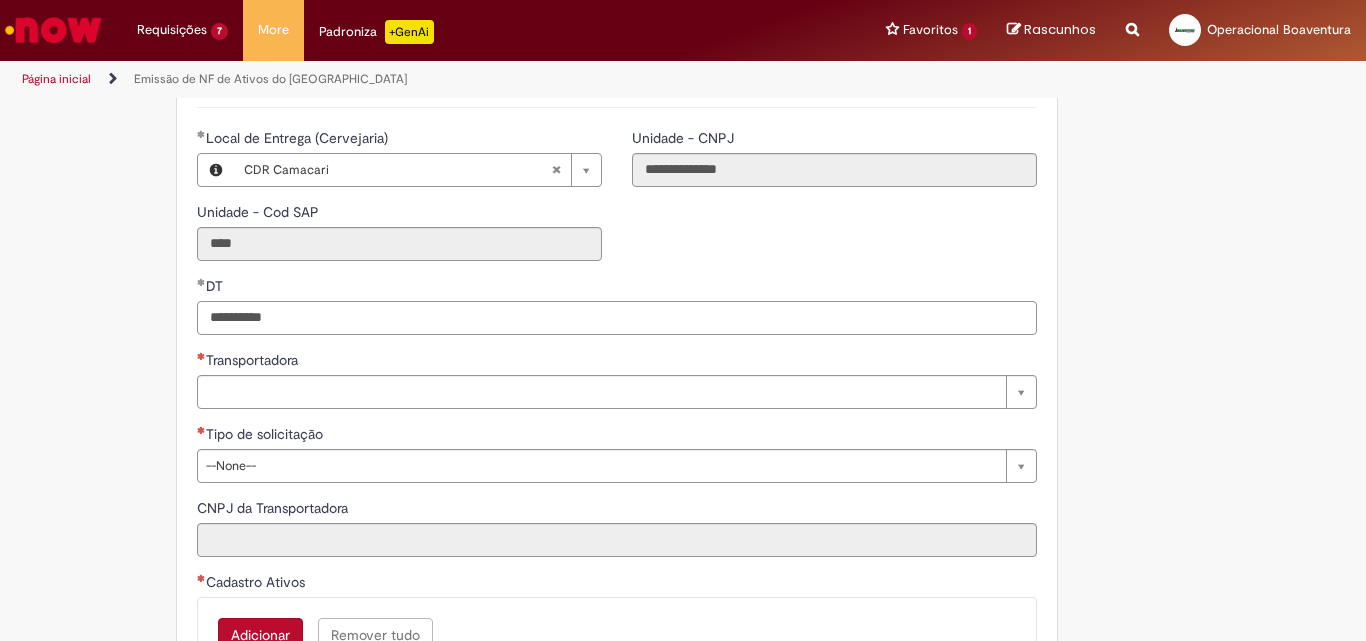 scroll, scrollTop: 667, scrollLeft: 0, axis: vertical 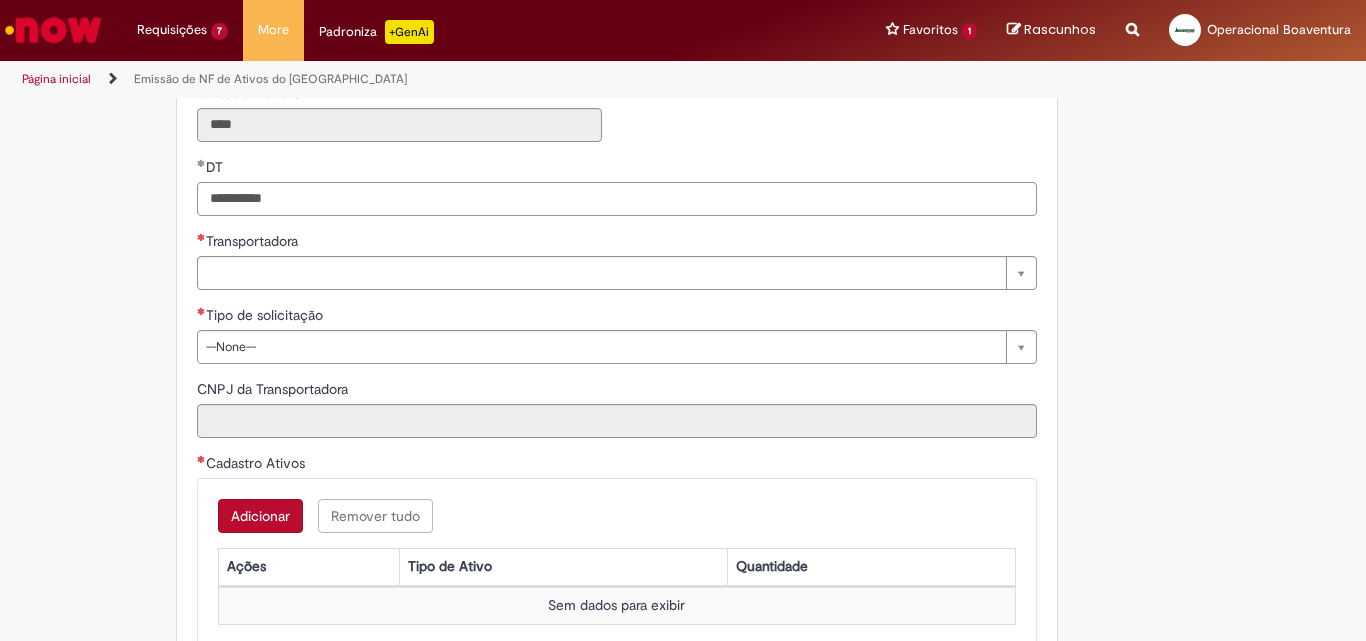 type on "**********" 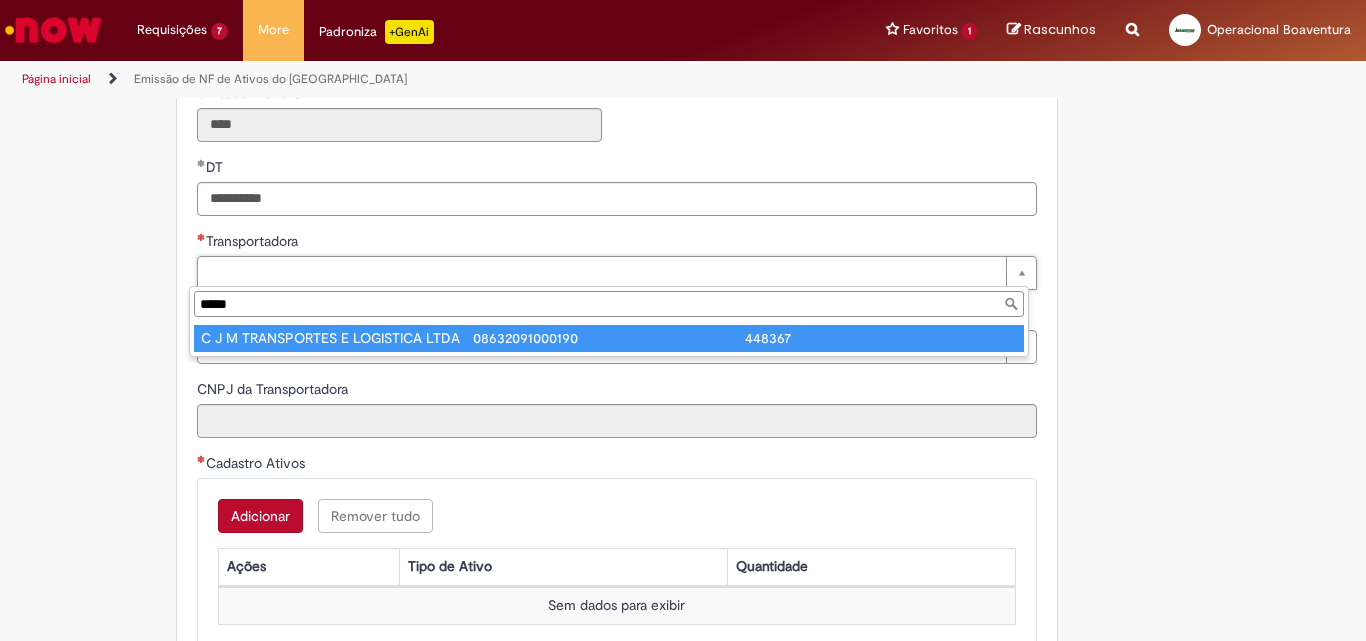 type on "*****" 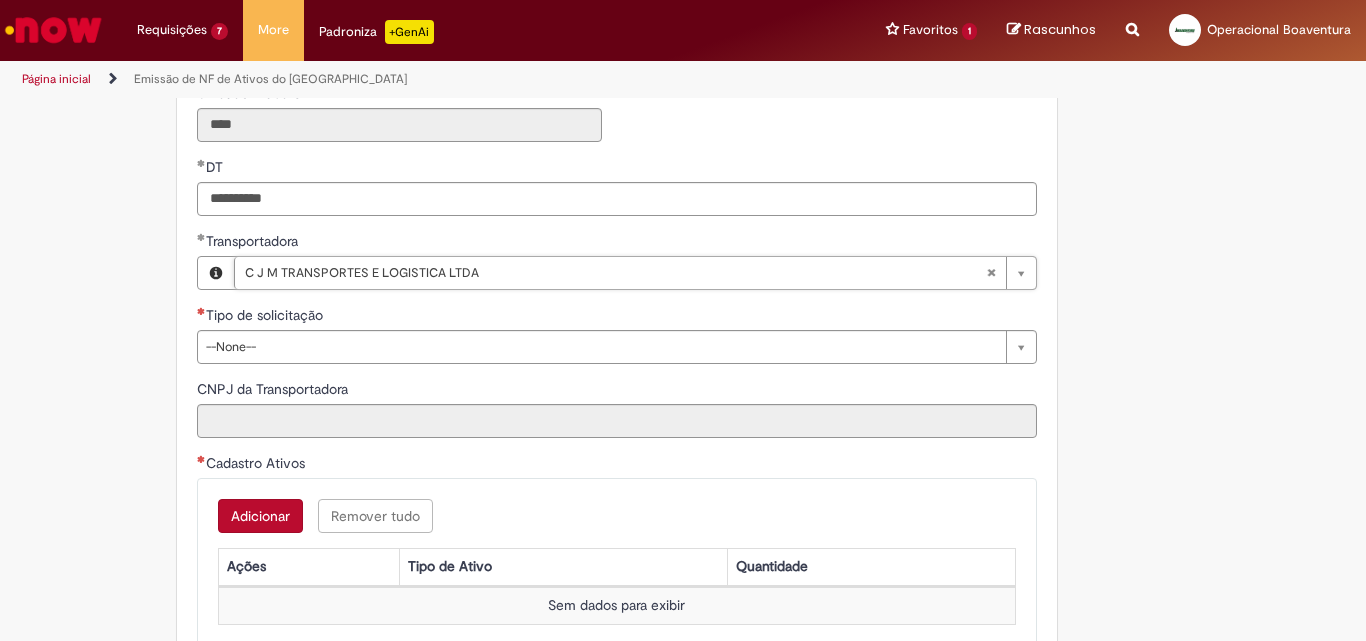 type on "**********" 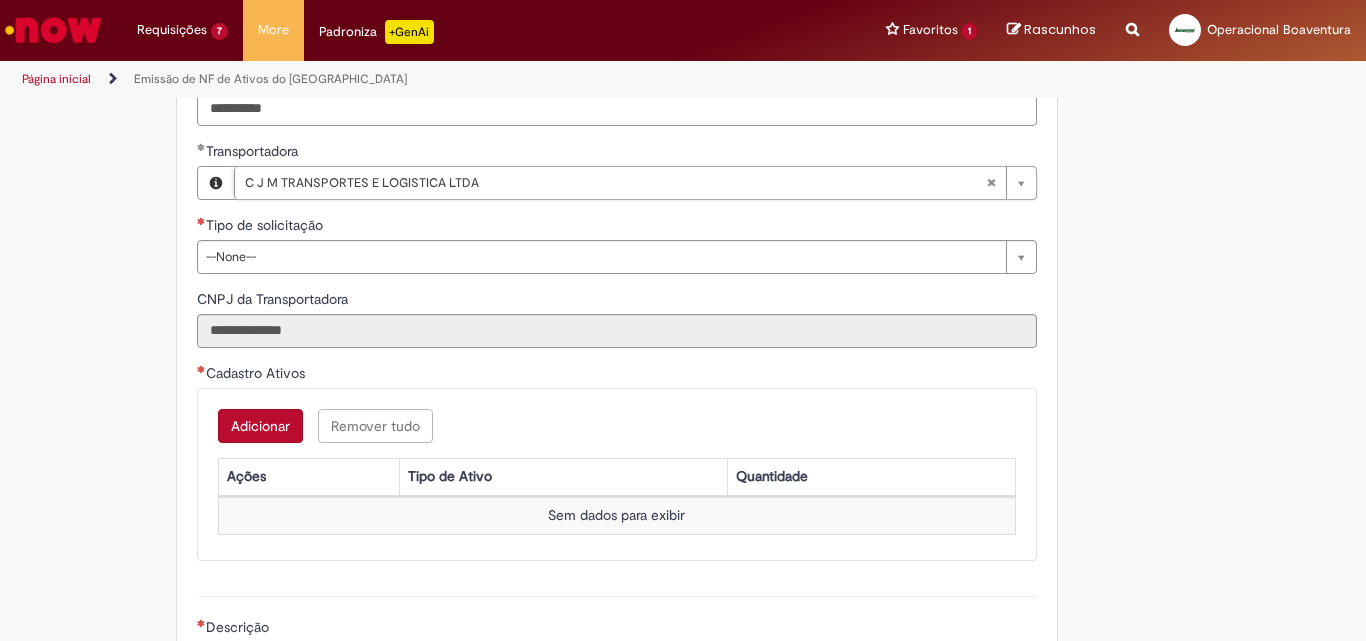 scroll, scrollTop: 800, scrollLeft: 0, axis: vertical 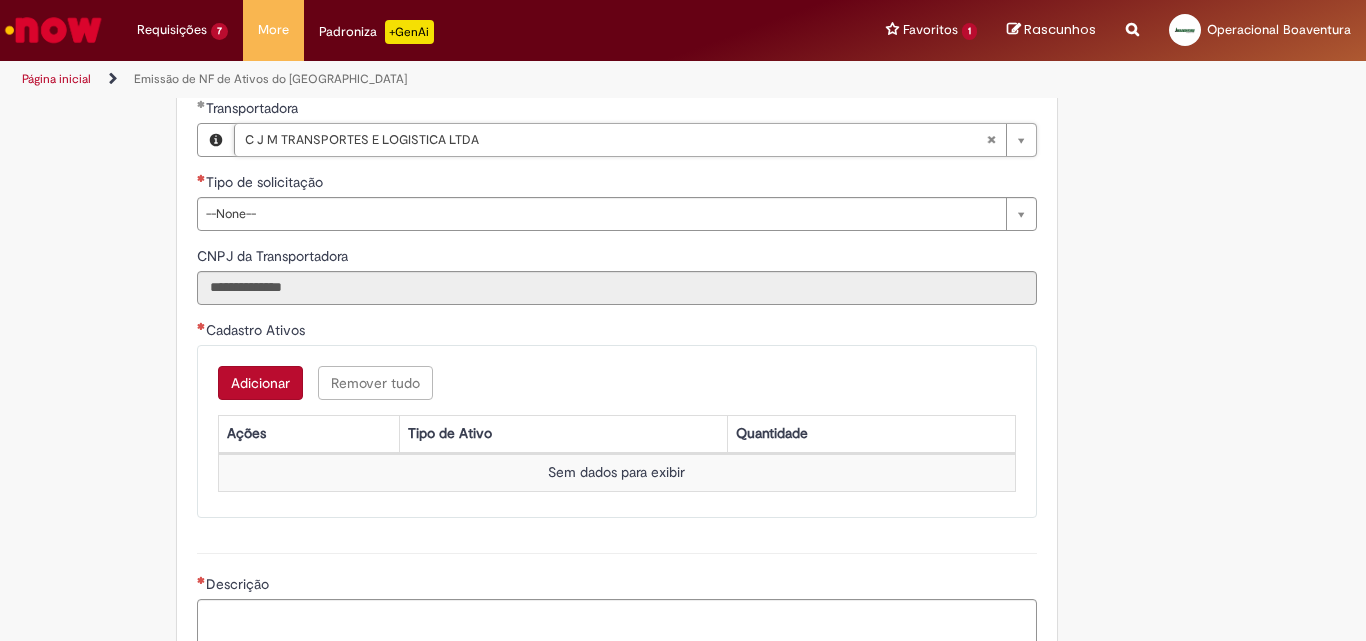 click on "Adicionar" at bounding box center (260, 383) 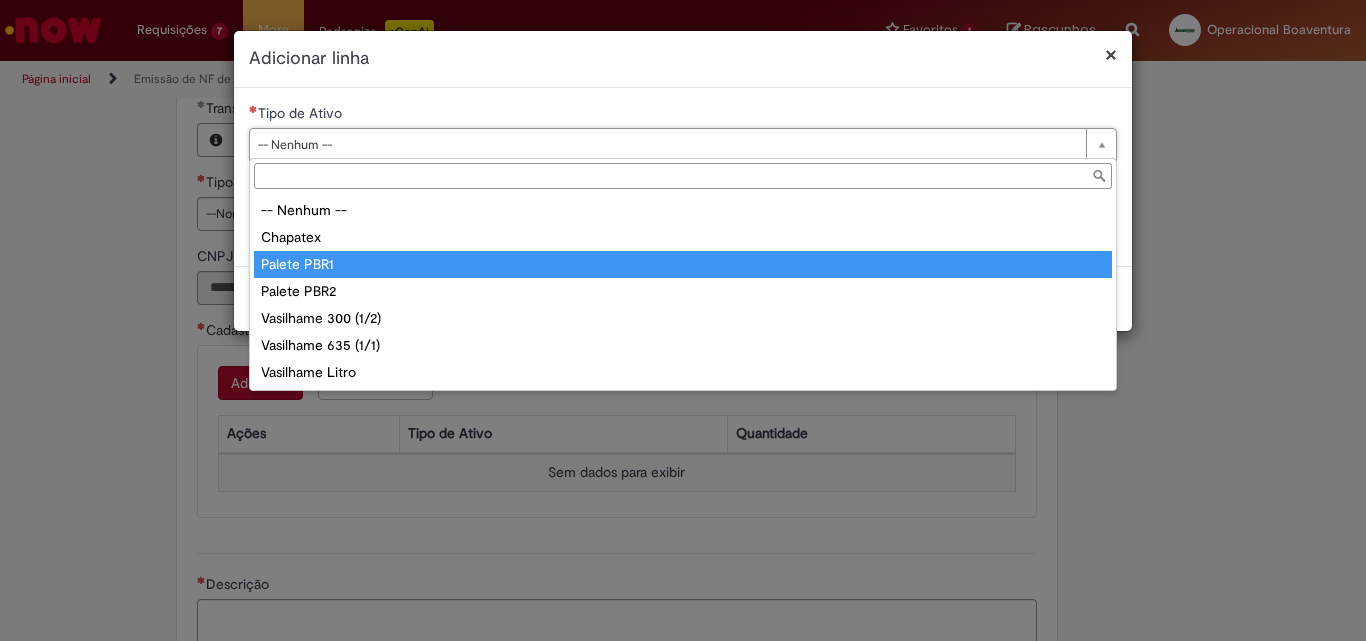 type on "**********" 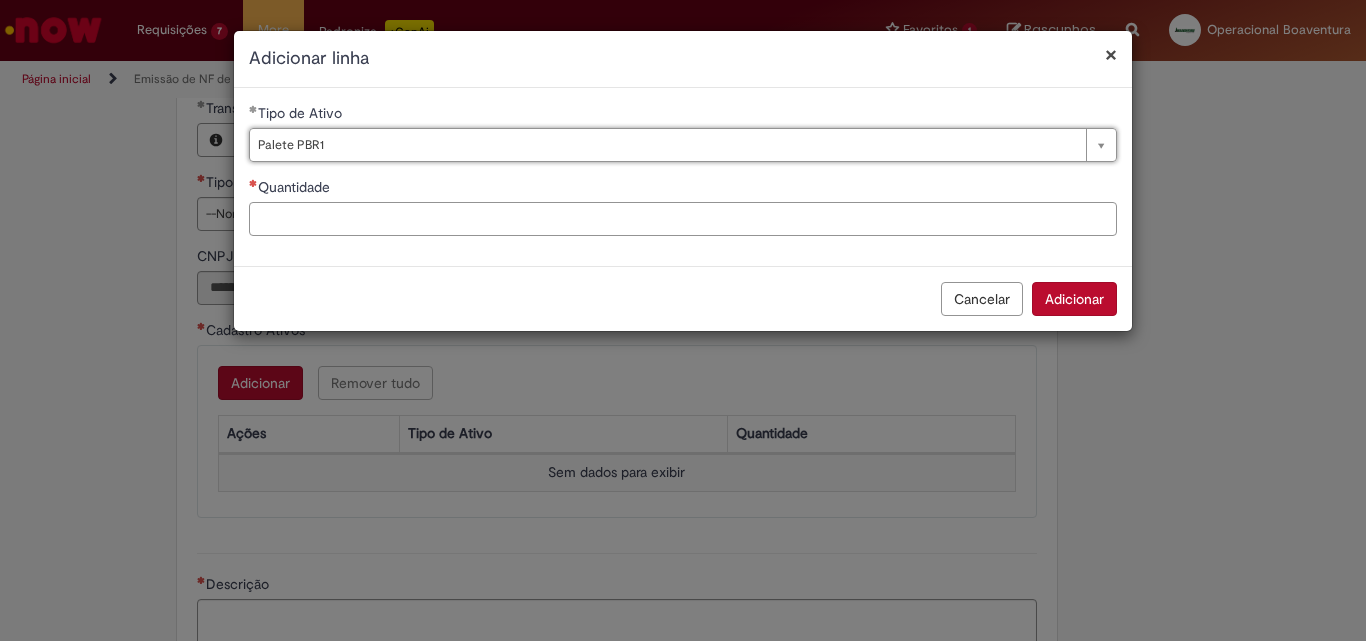 click on "Quantidade" at bounding box center [683, 219] 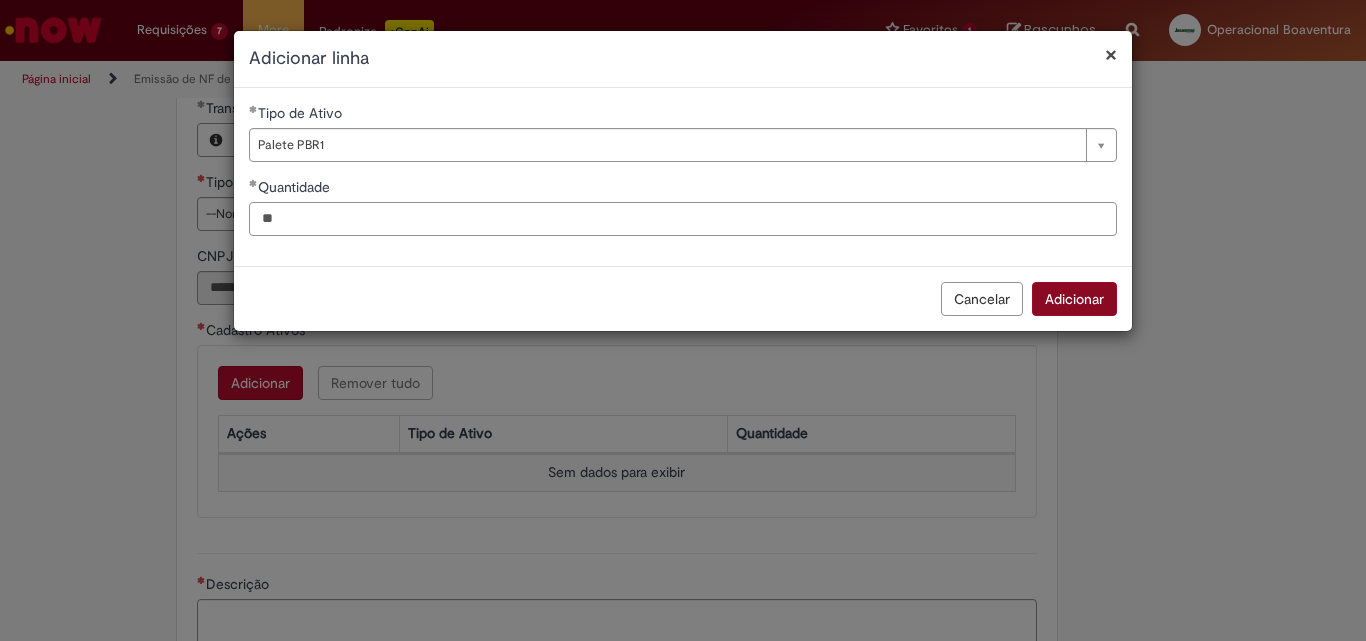 type on "**" 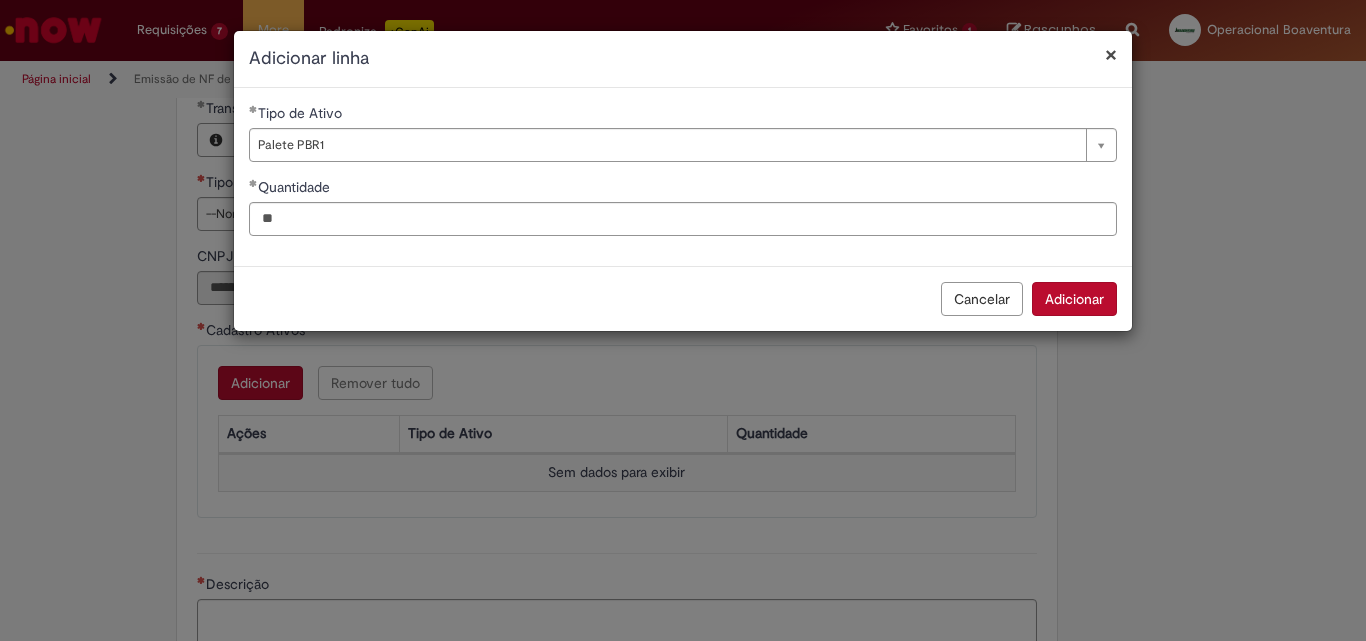 click on "Adicionar" at bounding box center (1074, 299) 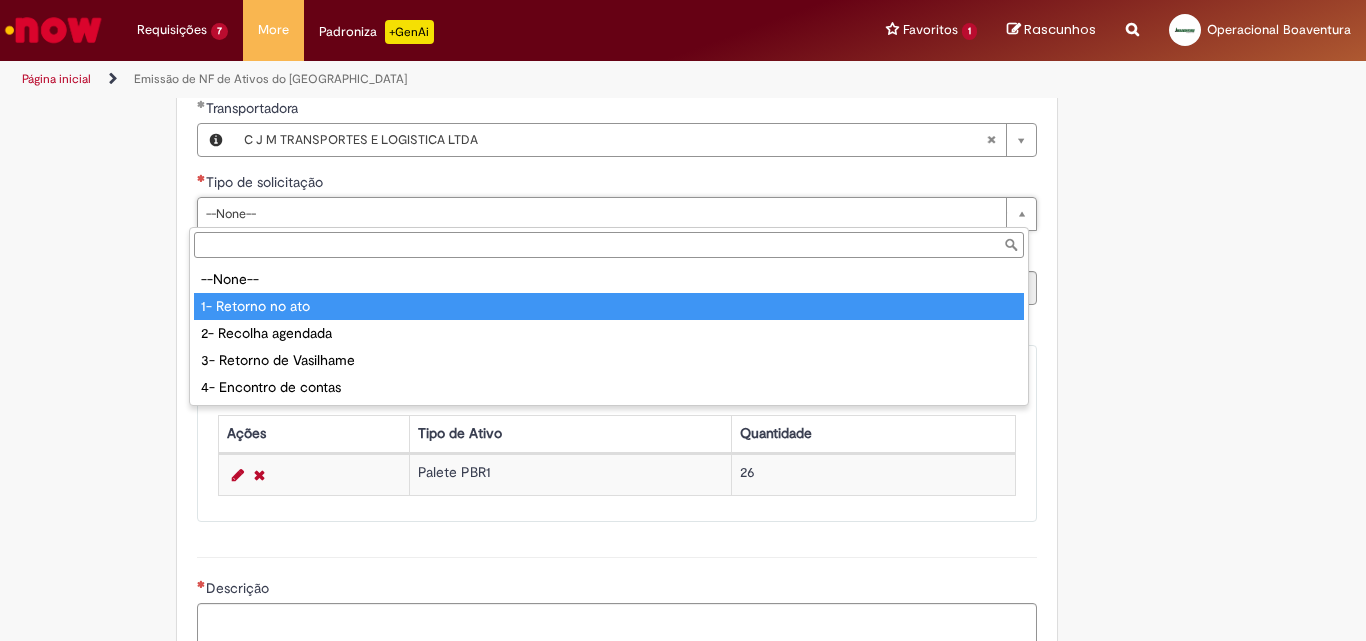 type on "**********" 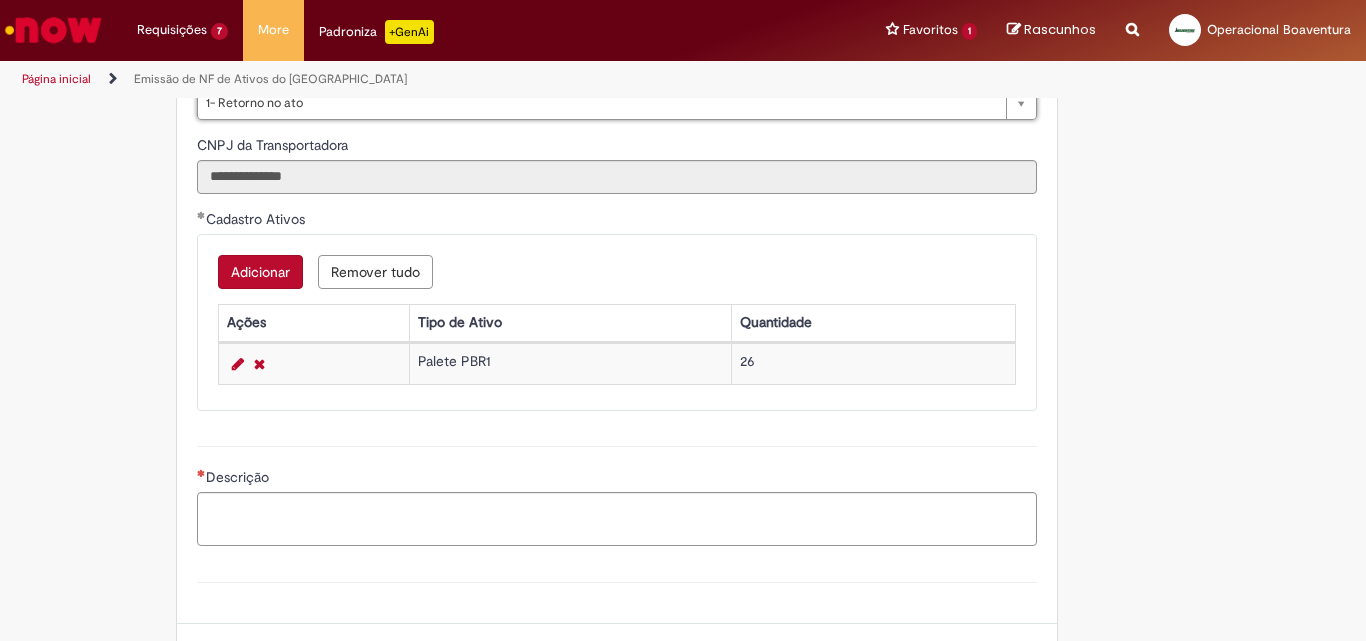 scroll, scrollTop: 1067, scrollLeft: 0, axis: vertical 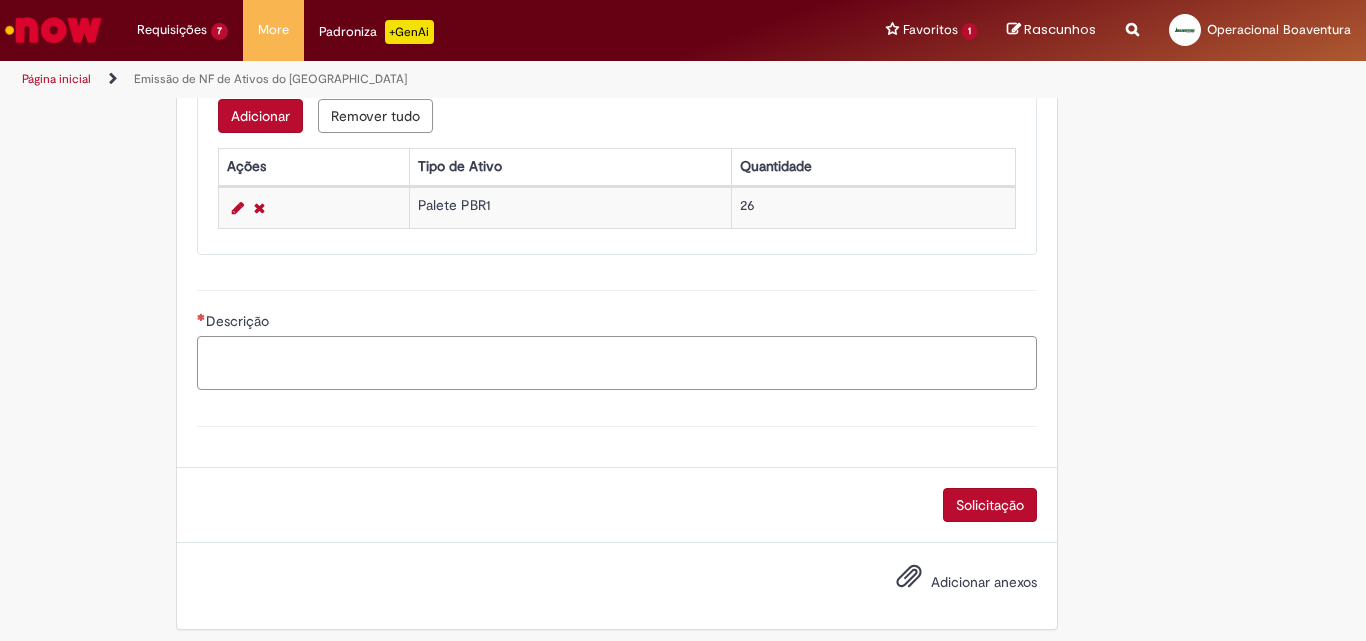 click on "Descrição" at bounding box center [617, 363] 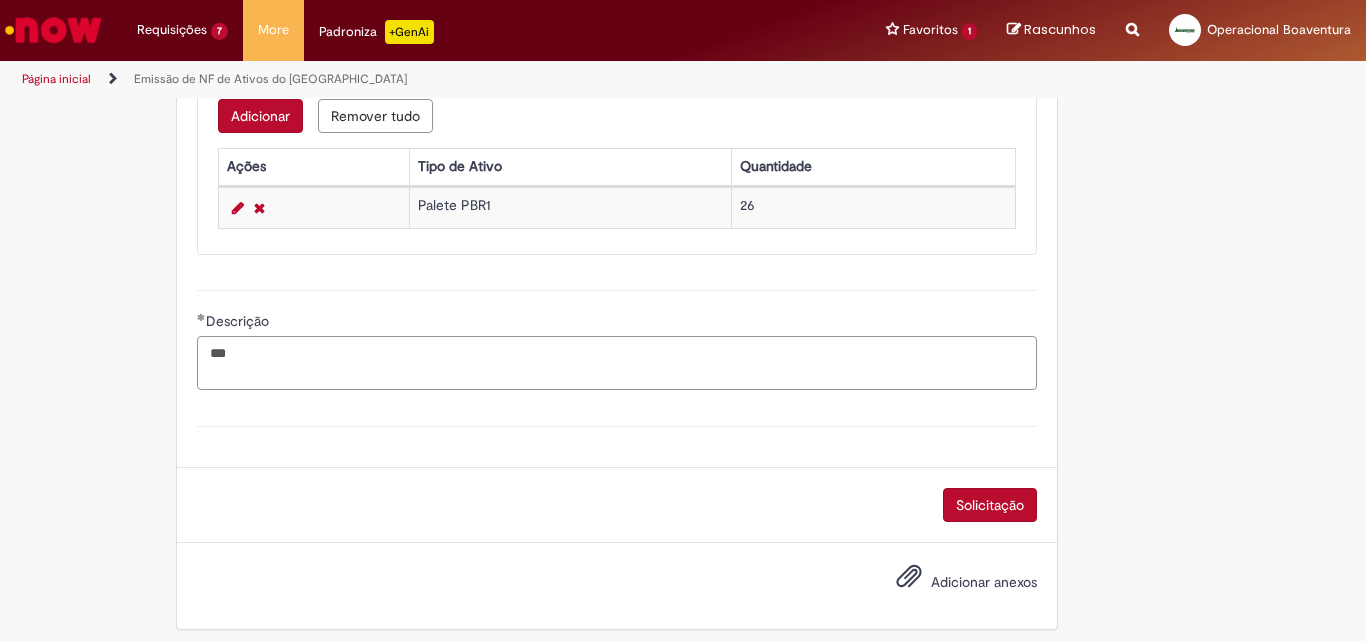 paste on "**********" 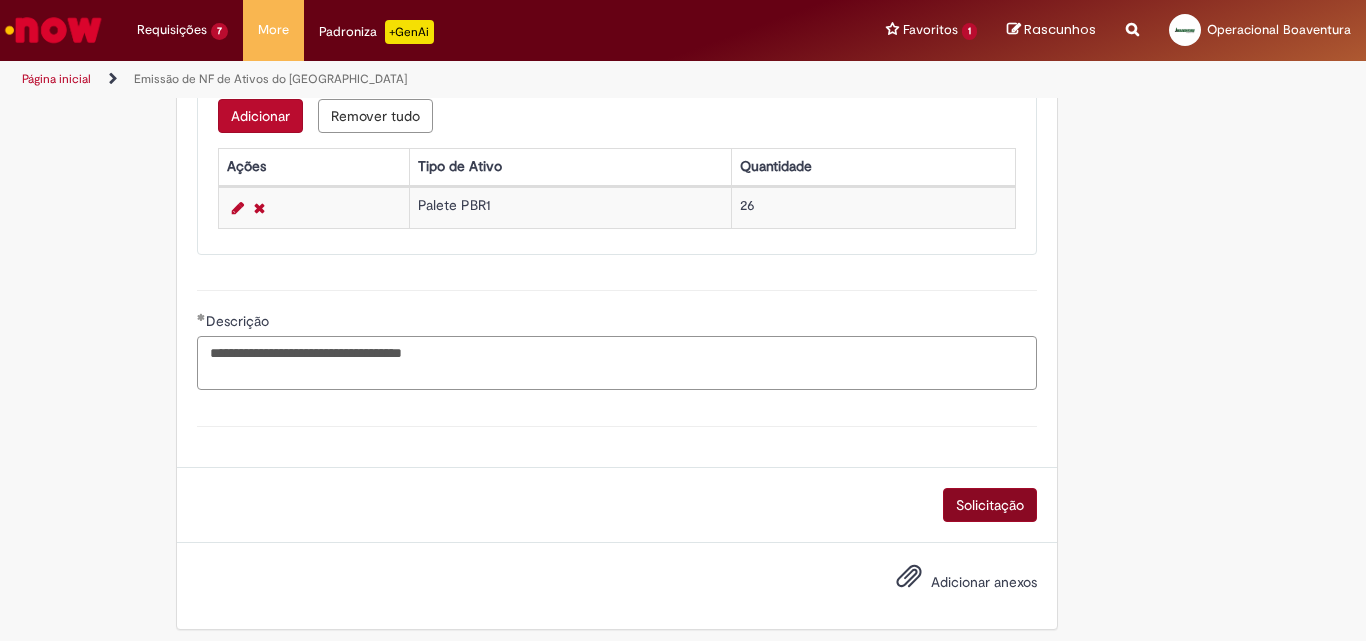 type on "**********" 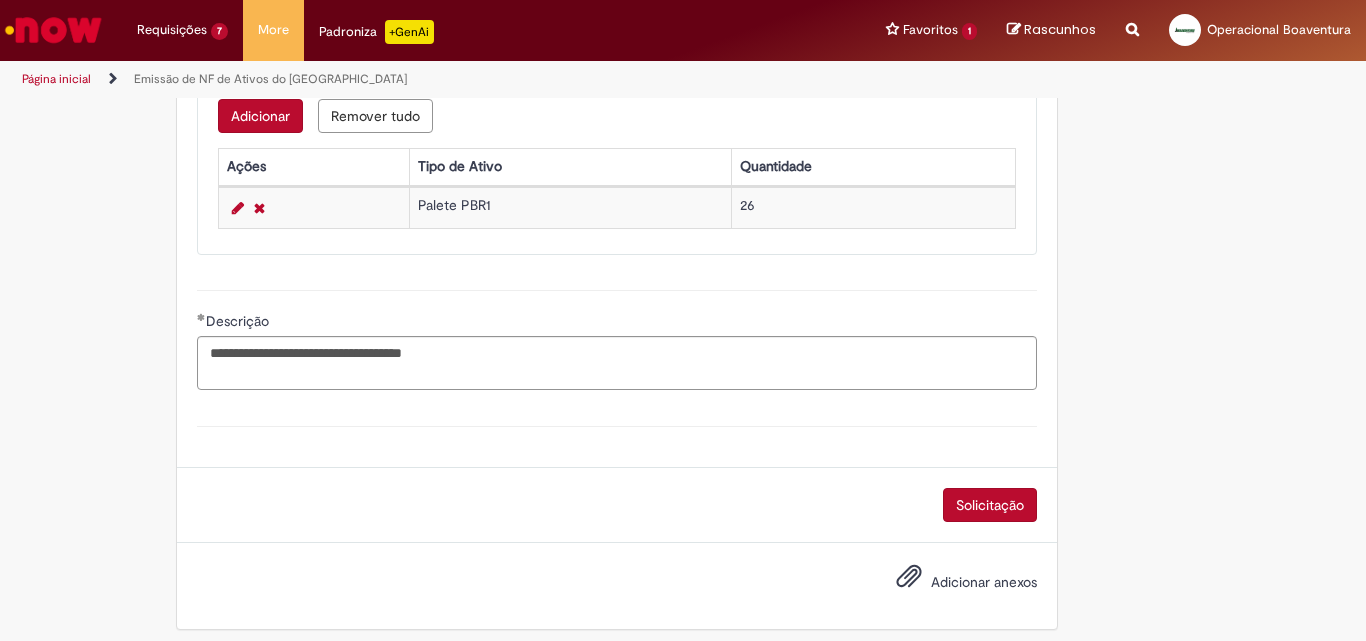 click on "Solicitação" at bounding box center [990, 505] 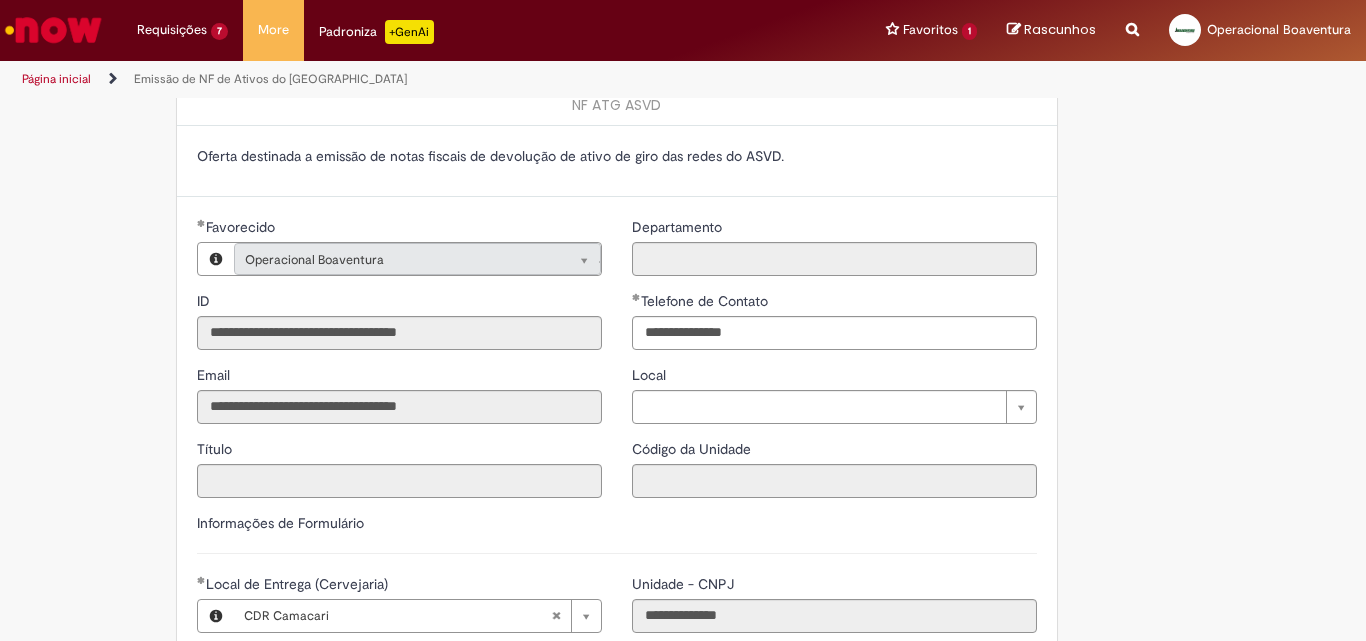 scroll, scrollTop: 98, scrollLeft: 0, axis: vertical 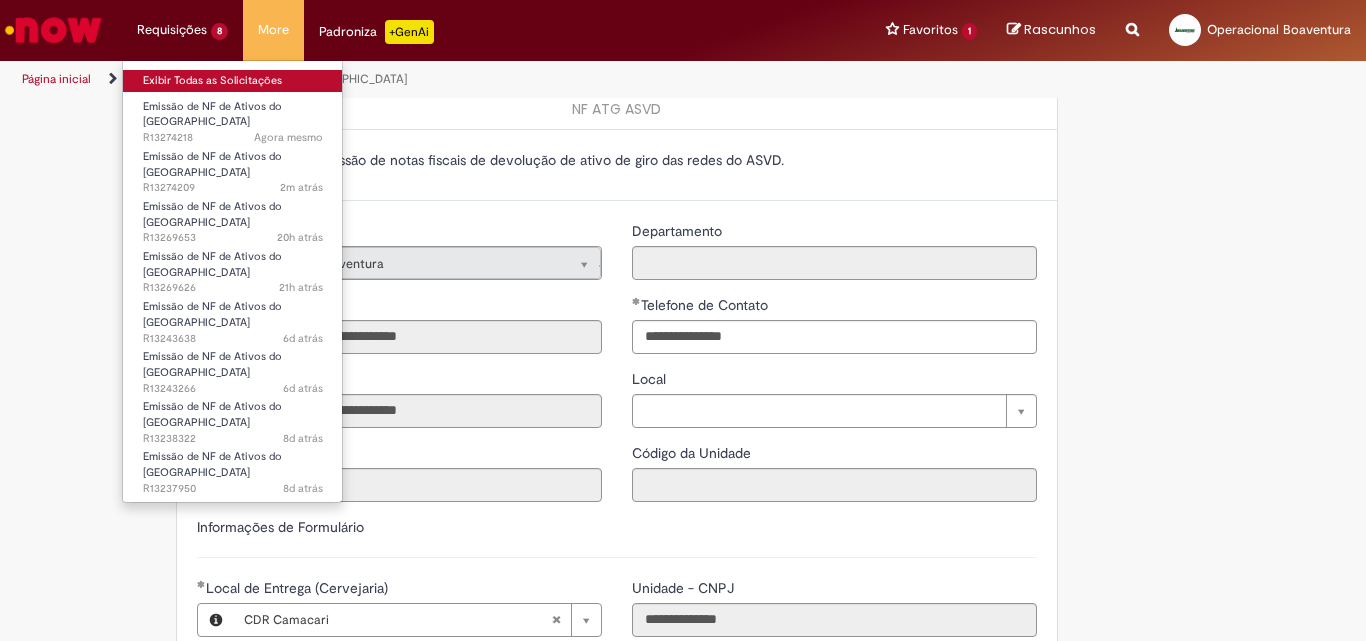click on "Exibir Todas as Solicitações" at bounding box center [233, 81] 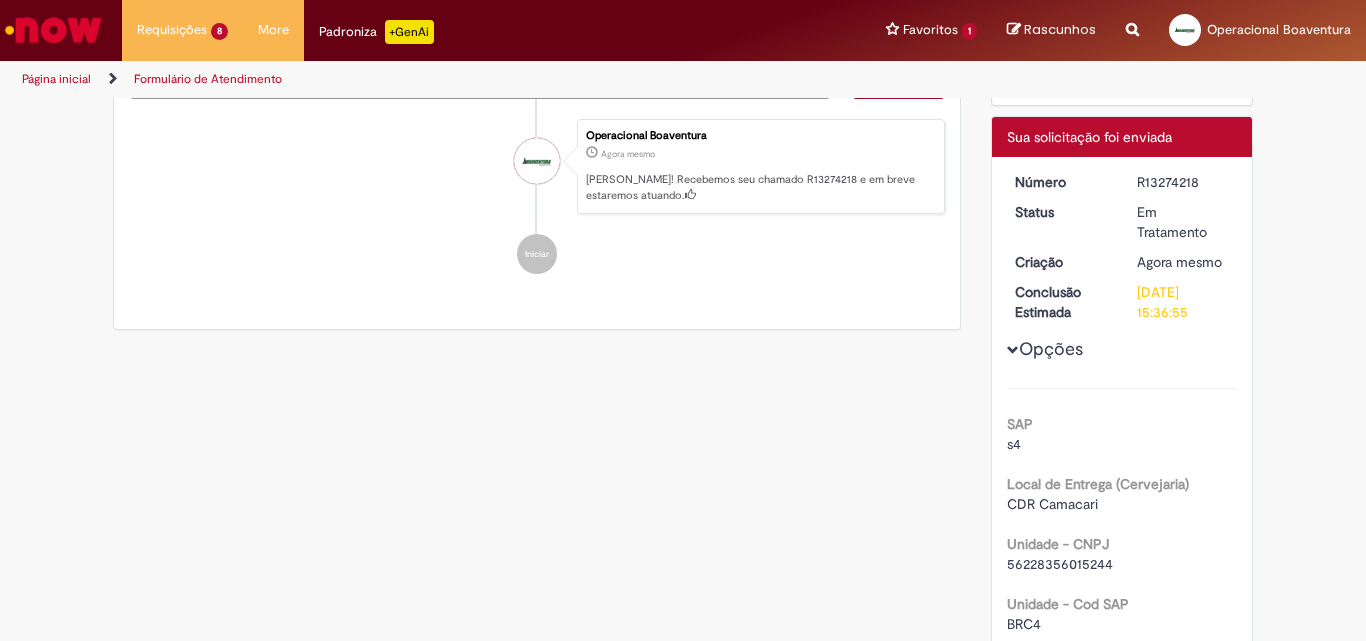 scroll, scrollTop: 0, scrollLeft: 0, axis: both 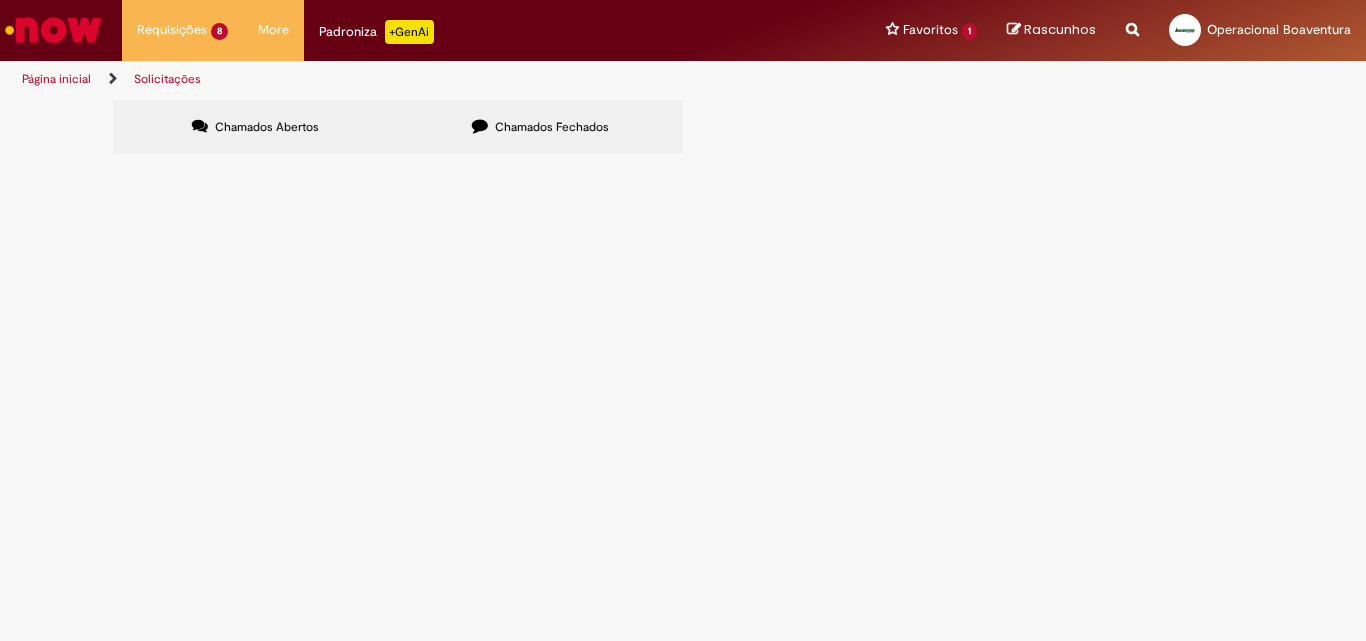 click on "R13274218" at bounding box center [0, 0] 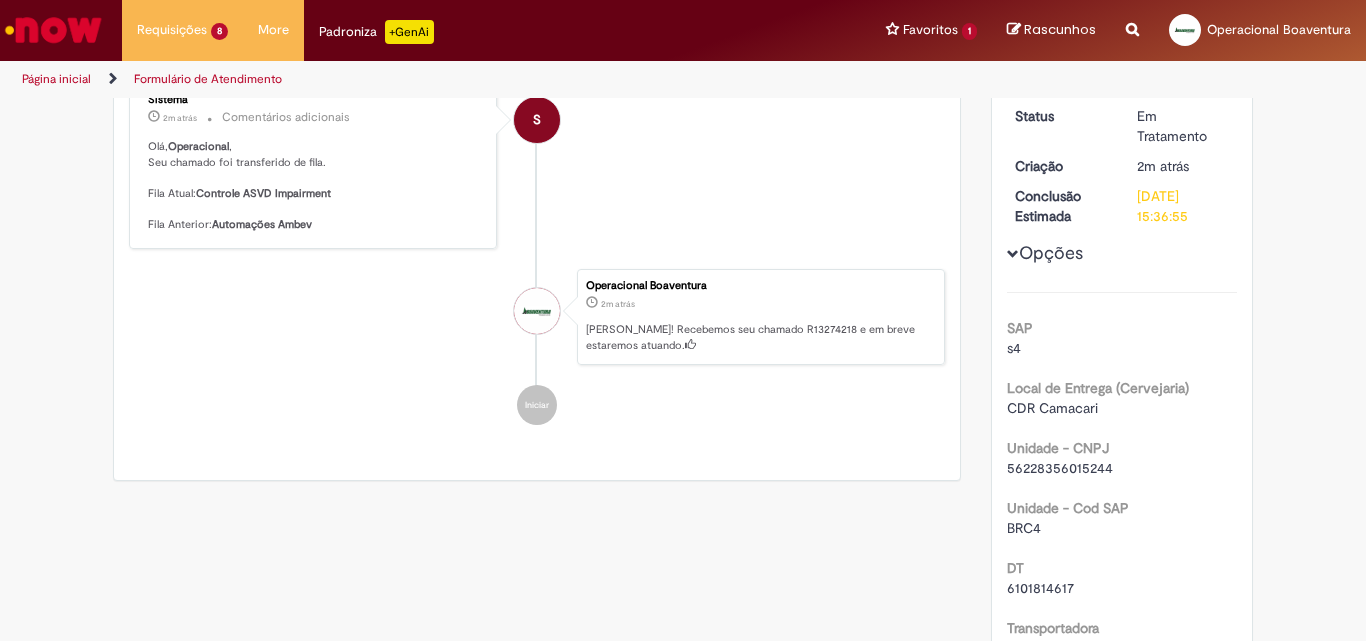 scroll, scrollTop: 267, scrollLeft: 0, axis: vertical 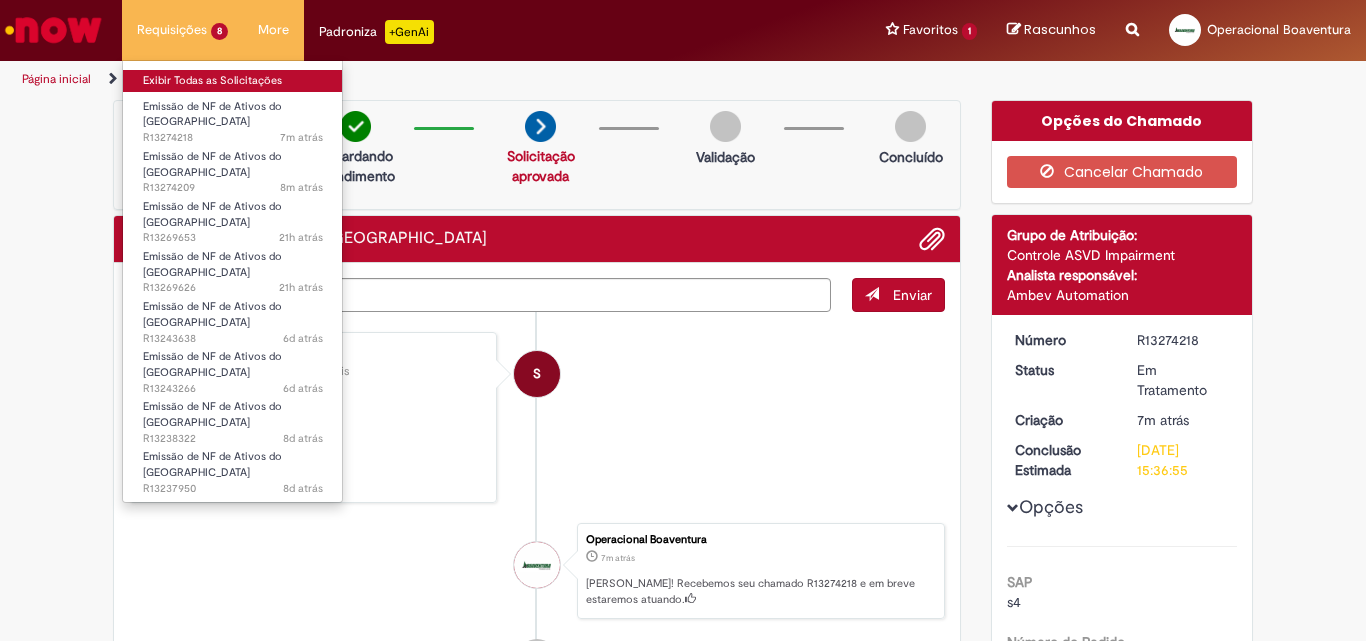 click on "Exibir Todas as Solicitações" at bounding box center (233, 81) 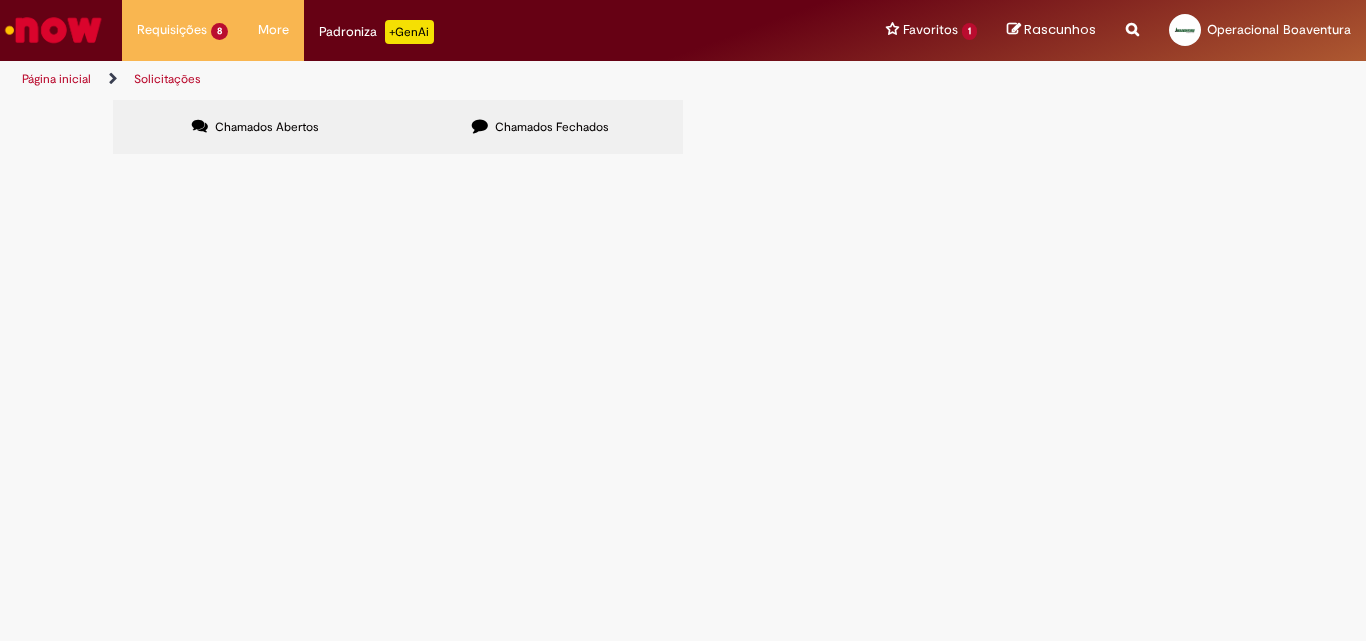 click on "R13274218" at bounding box center (0, 0) 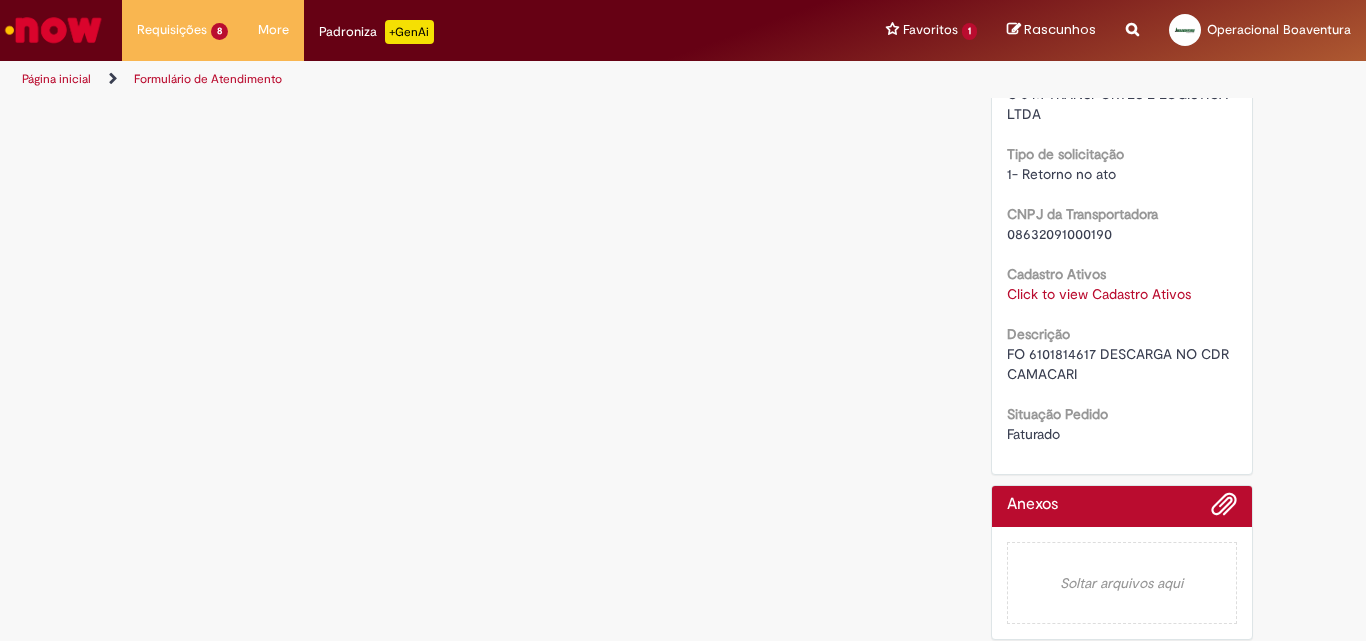 scroll, scrollTop: 1297, scrollLeft: 0, axis: vertical 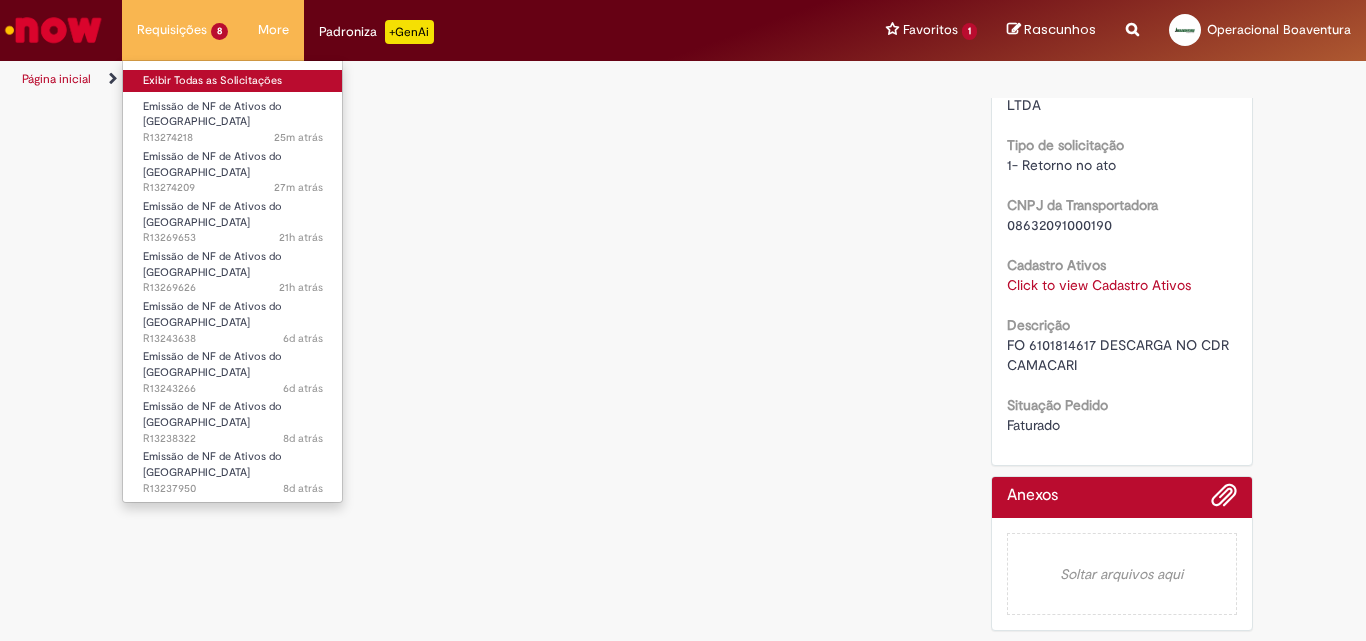 click on "Exibir Todas as Solicitações" at bounding box center (233, 81) 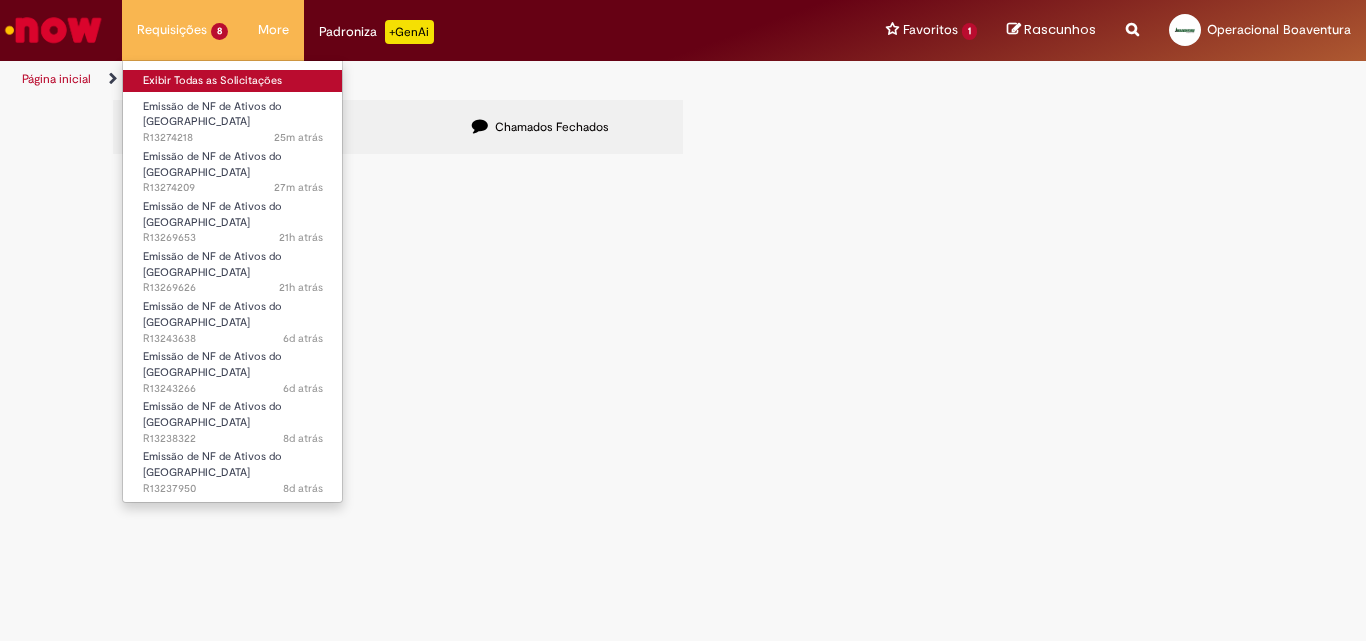 scroll, scrollTop: 0, scrollLeft: 0, axis: both 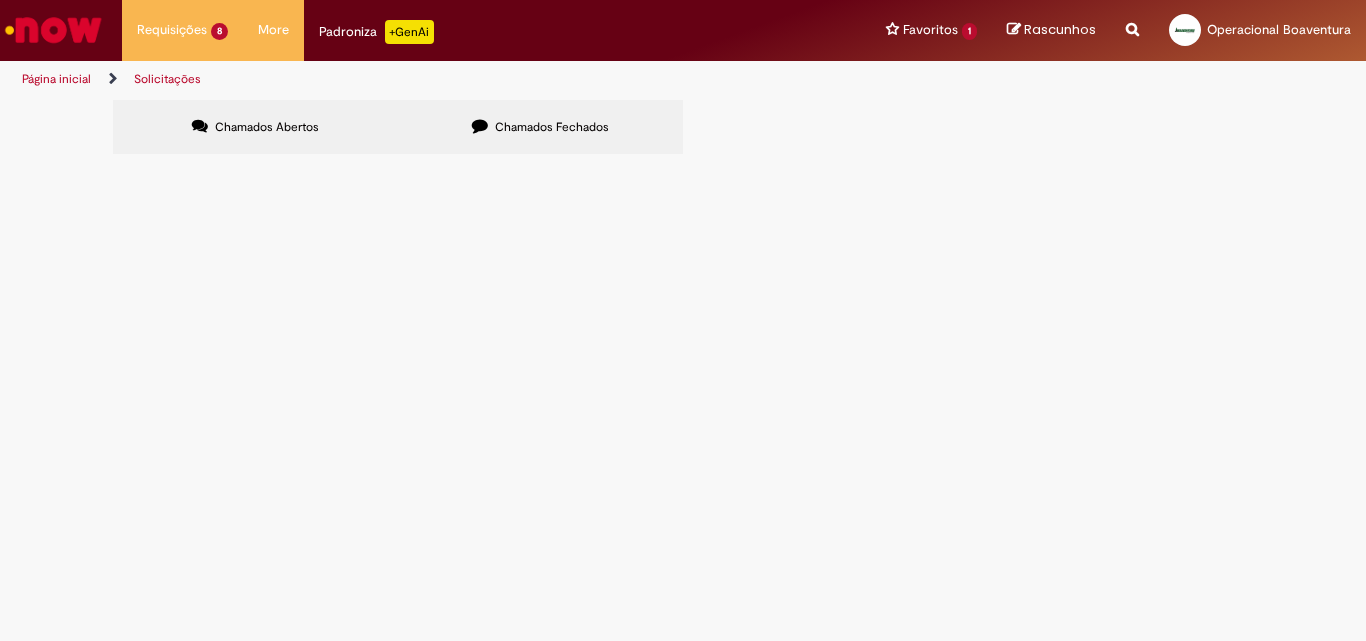 click on "R13274218" at bounding box center (0, 0) 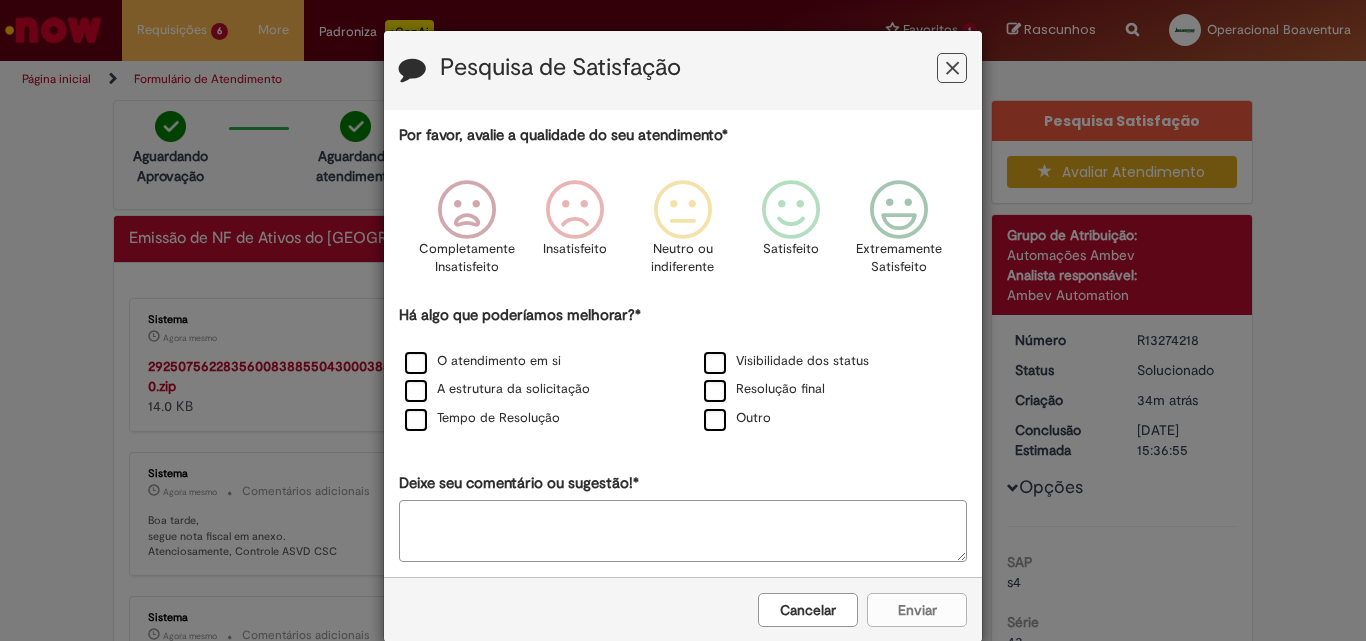 click on "Cancelar" at bounding box center [808, 610] 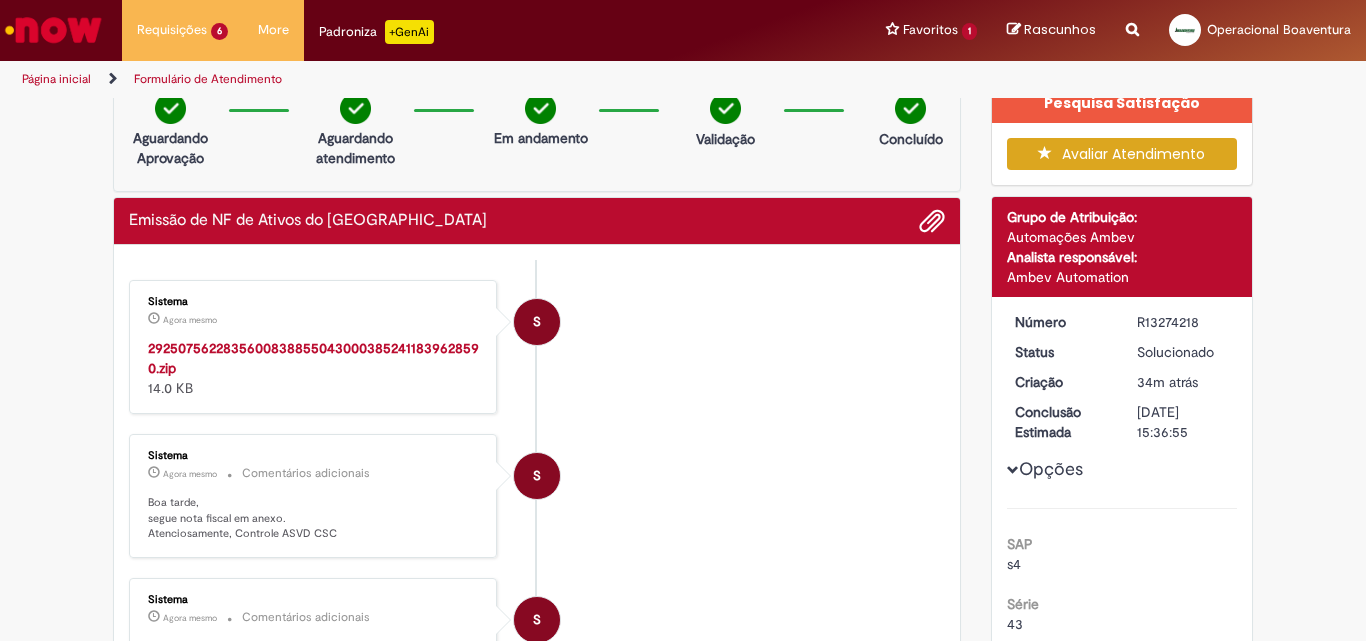 scroll, scrollTop: 0, scrollLeft: 0, axis: both 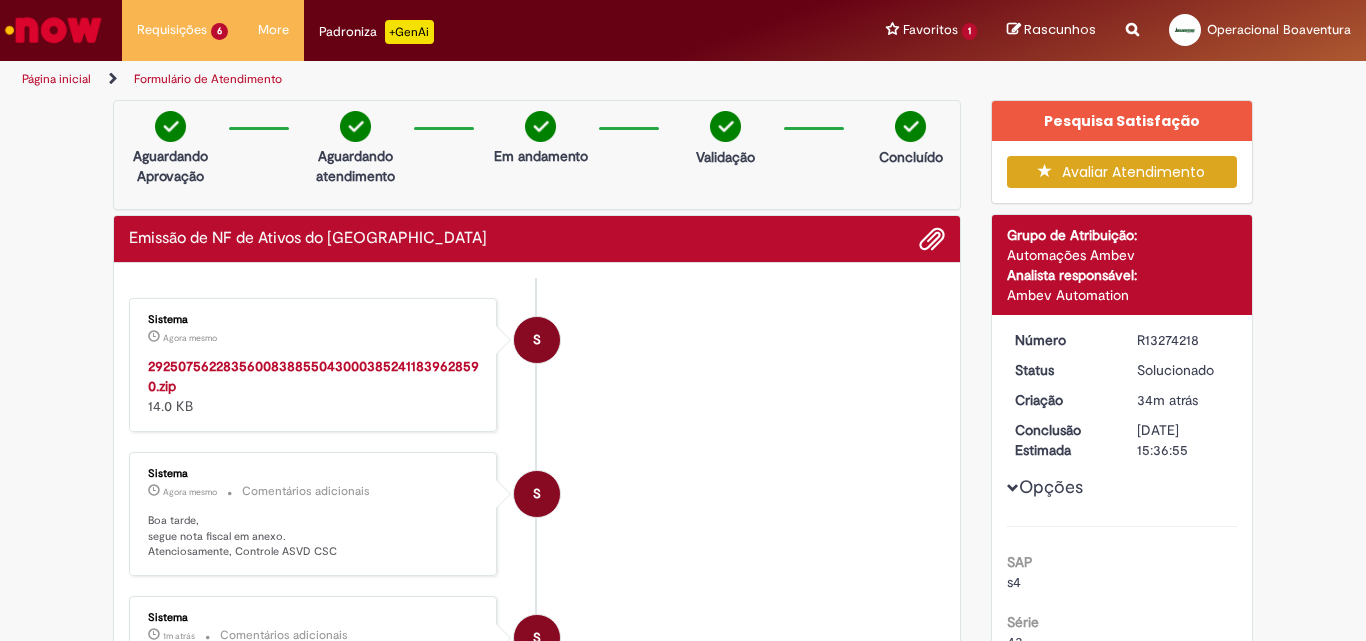 click on "29250756228356008388550430003852411839628590.zip" at bounding box center (313, 376) 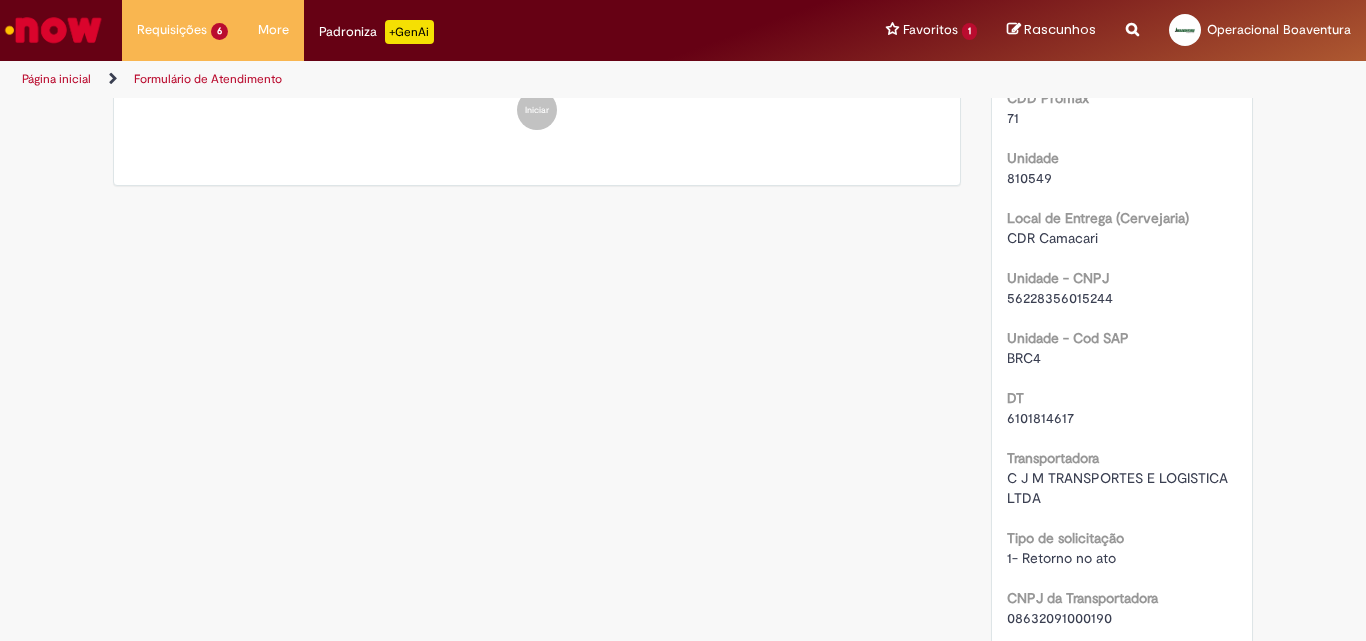 scroll, scrollTop: 1067, scrollLeft: 0, axis: vertical 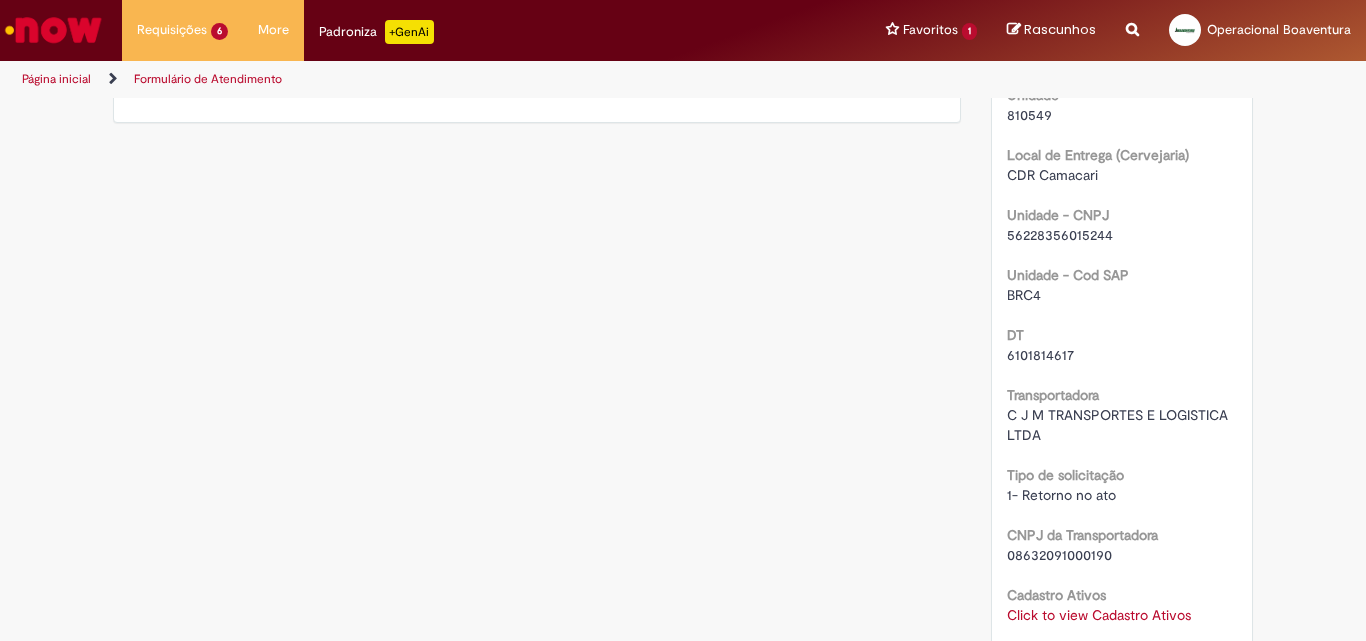 click on "6101814617" at bounding box center (1040, 355) 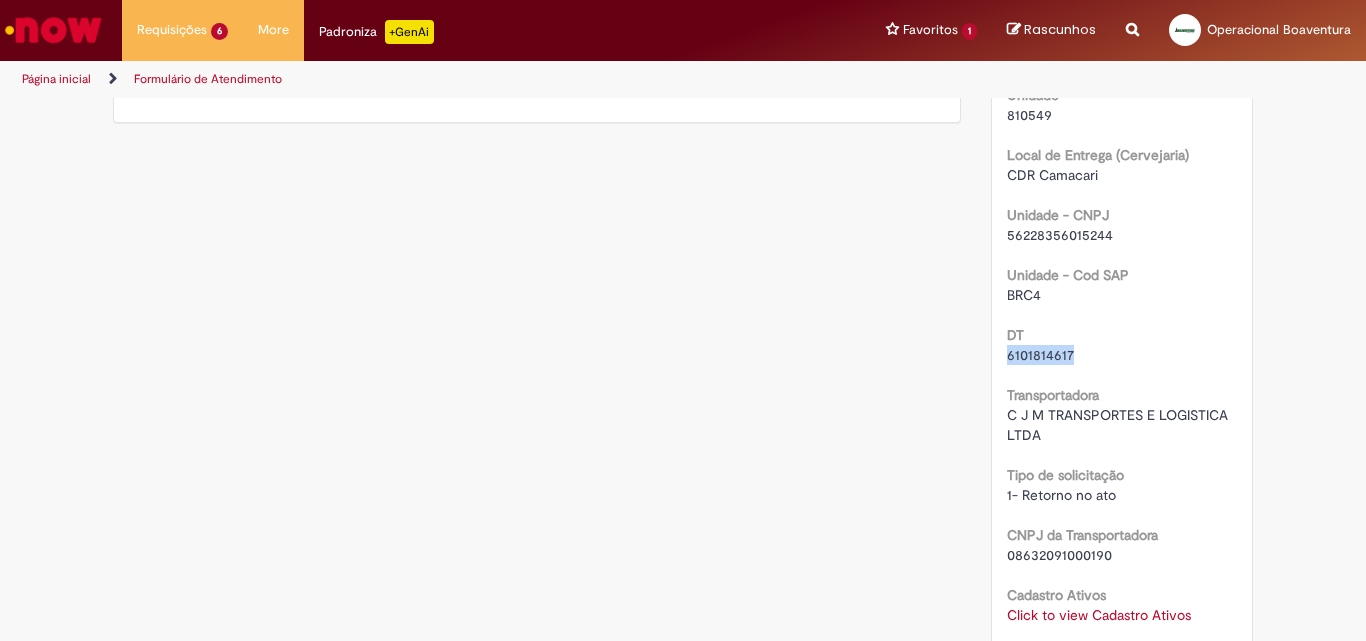 click on "6101814617" at bounding box center [1040, 355] 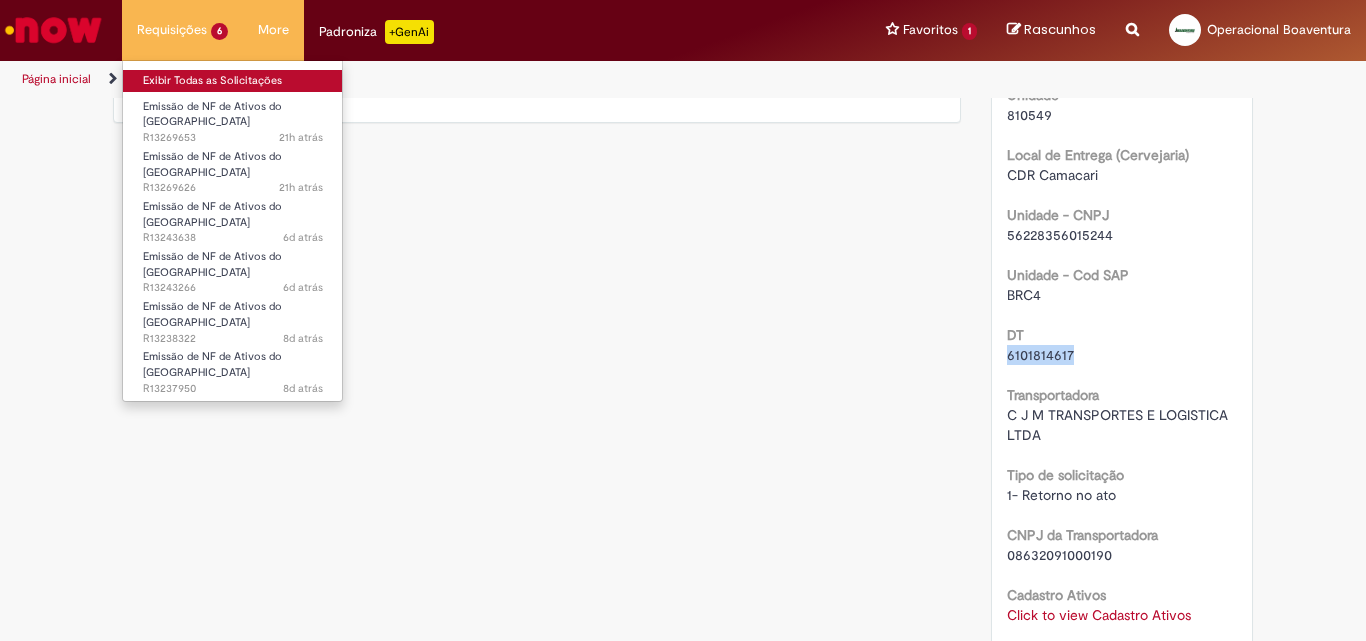 click on "Exibir Todas as Solicitações" at bounding box center (233, 81) 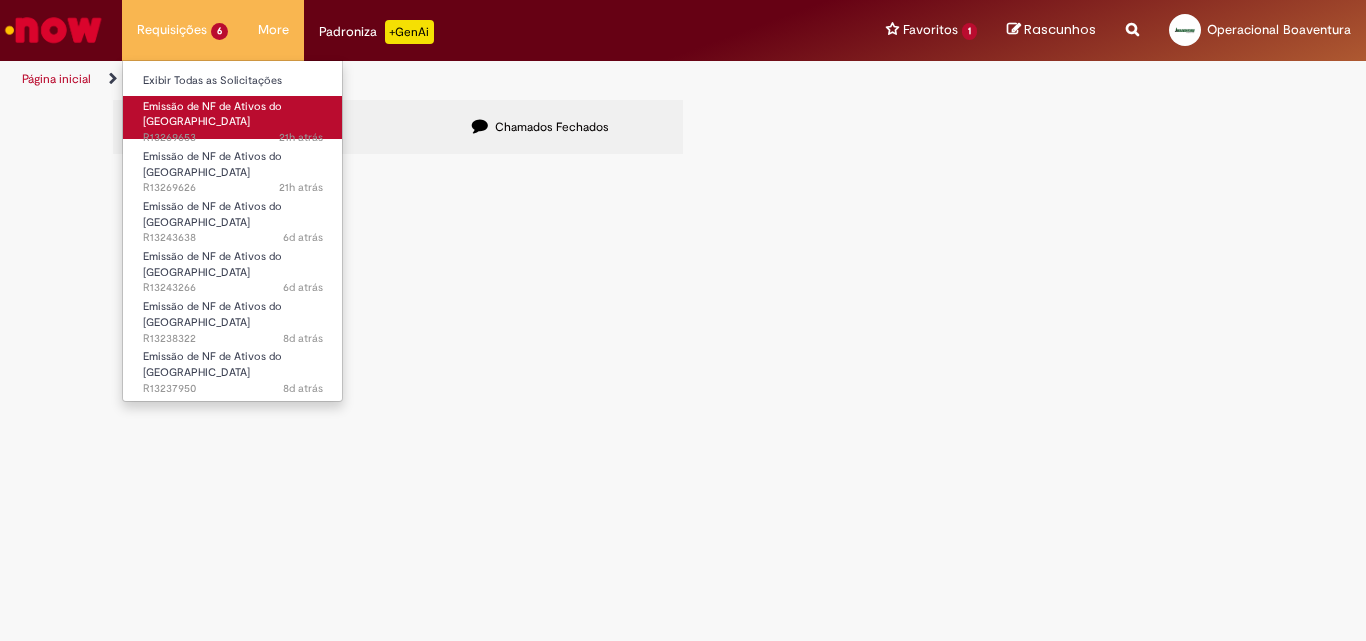 scroll, scrollTop: 0, scrollLeft: 0, axis: both 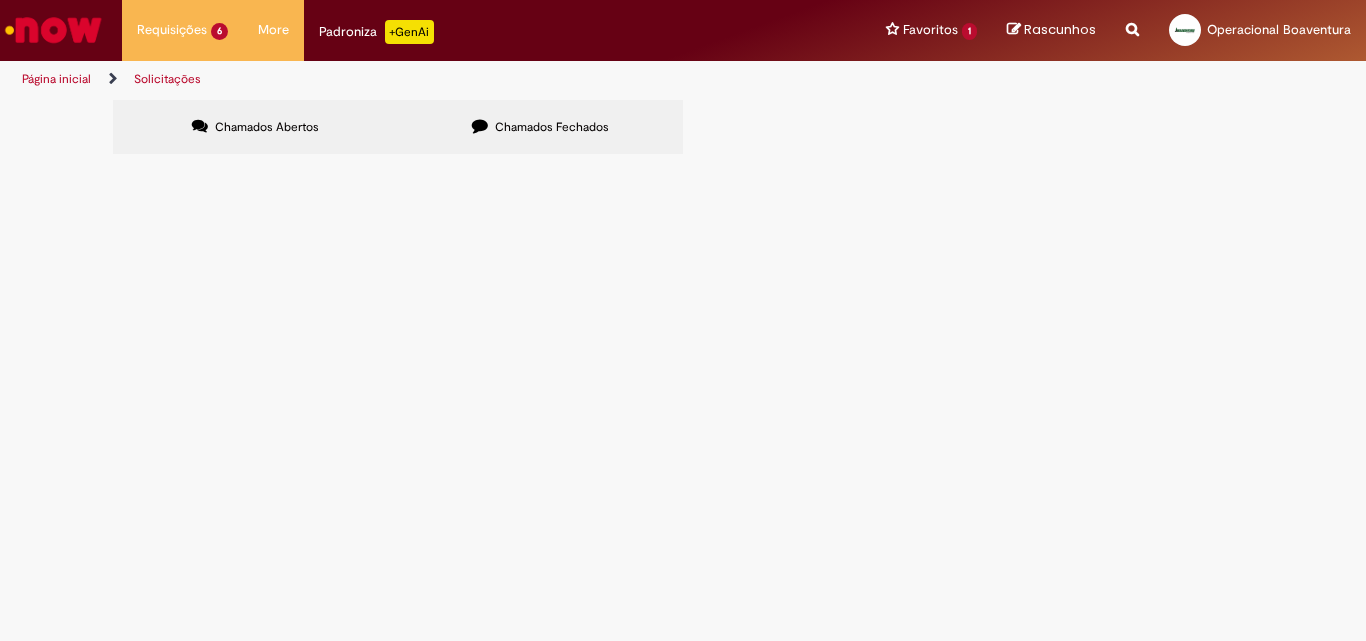 click on "R13269626" at bounding box center (0, 0) 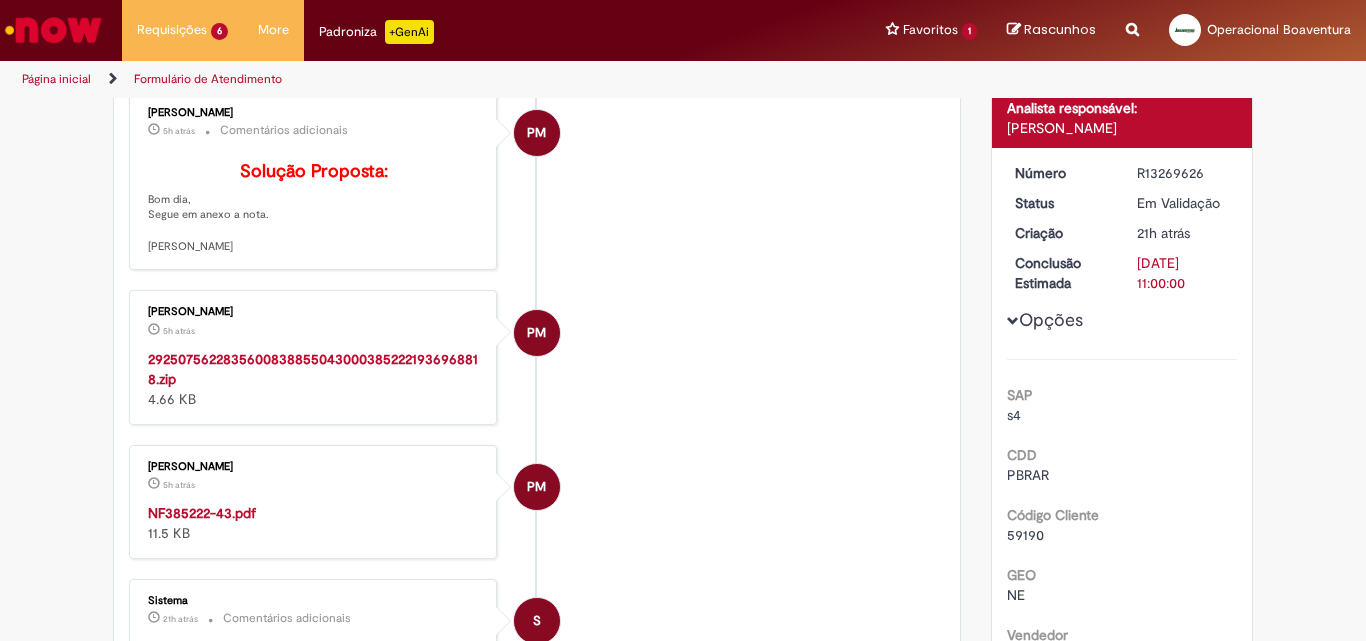 scroll, scrollTop: 248, scrollLeft: 0, axis: vertical 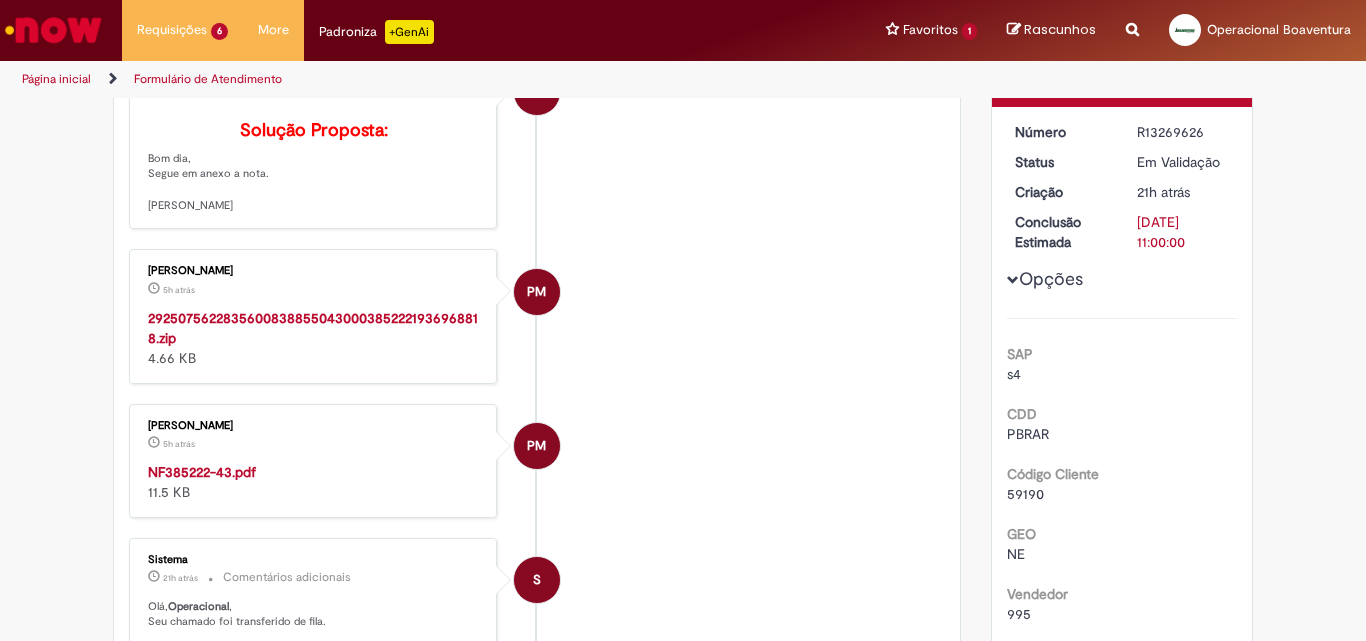 click on "NF385222-43.pdf" at bounding box center [202, 472] 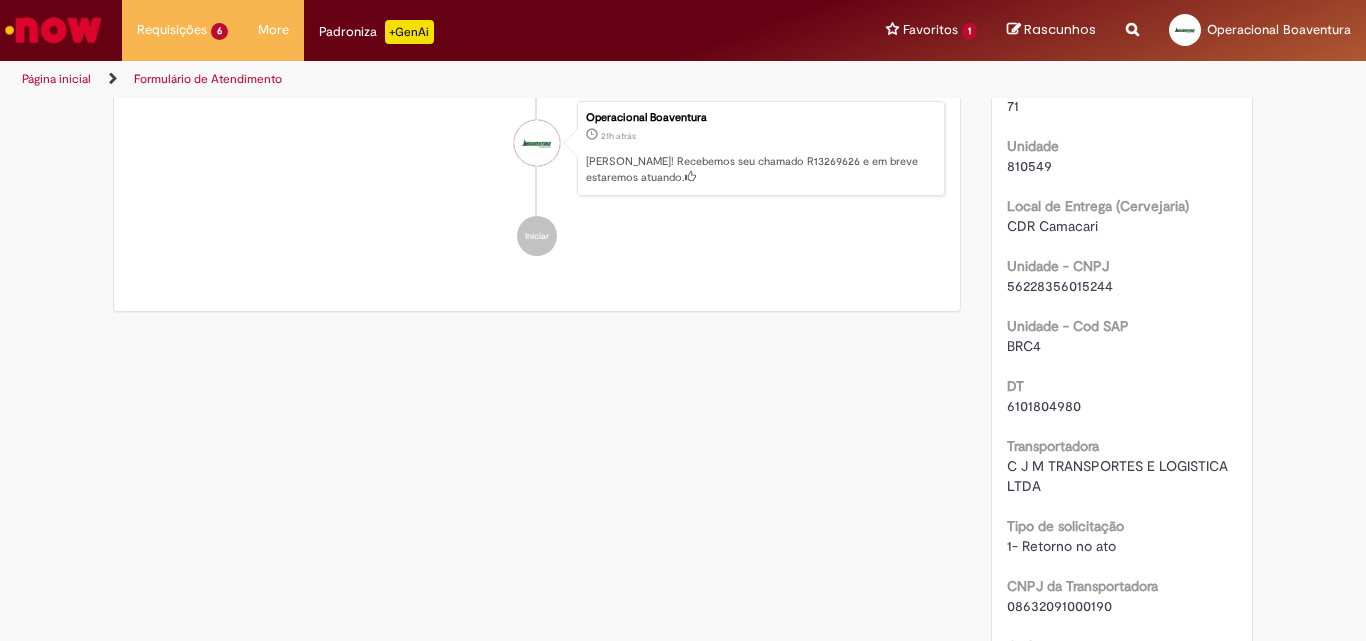 scroll, scrollTop: 1048, scrollLeft: 0, axis: vertical 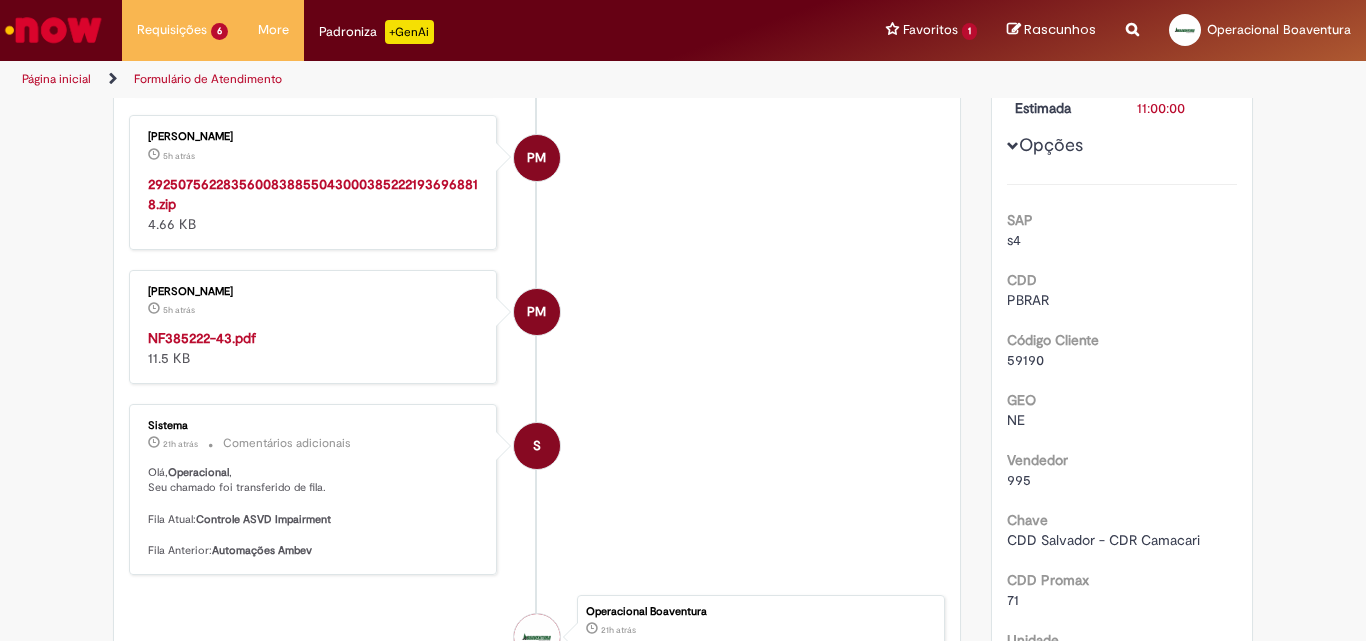 drag, startPoint x: 672, startPoint y: 292, endPoint x: 658, endPoint y: 266, distance: 29.529646 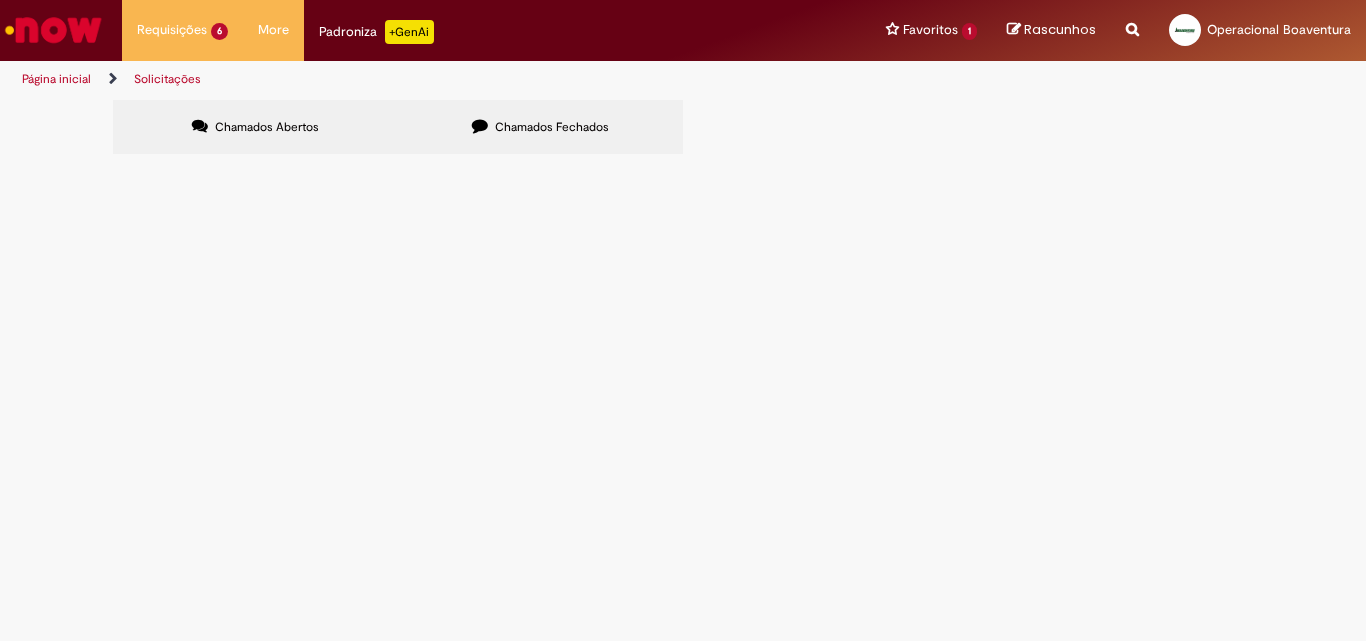 scroll, scrollTop: 0, scrollLeft: 0, axis: both 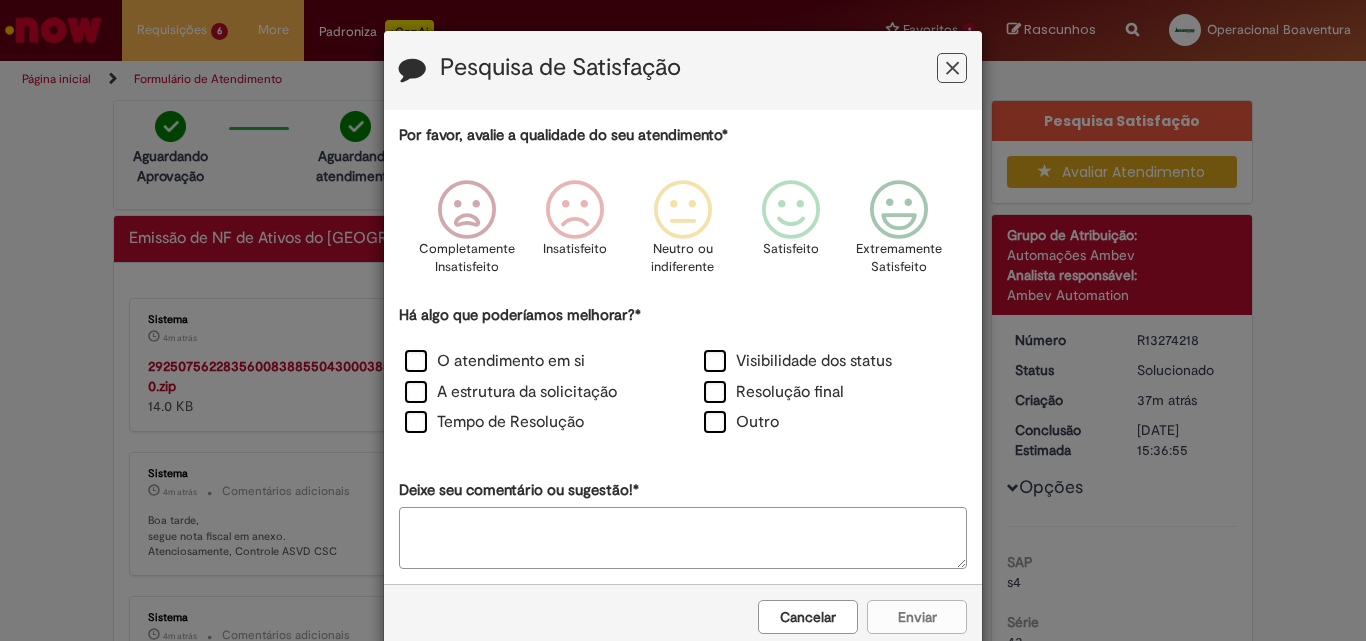 click on "Pesquisa de Satisfação" at bounding box center (683, 70) 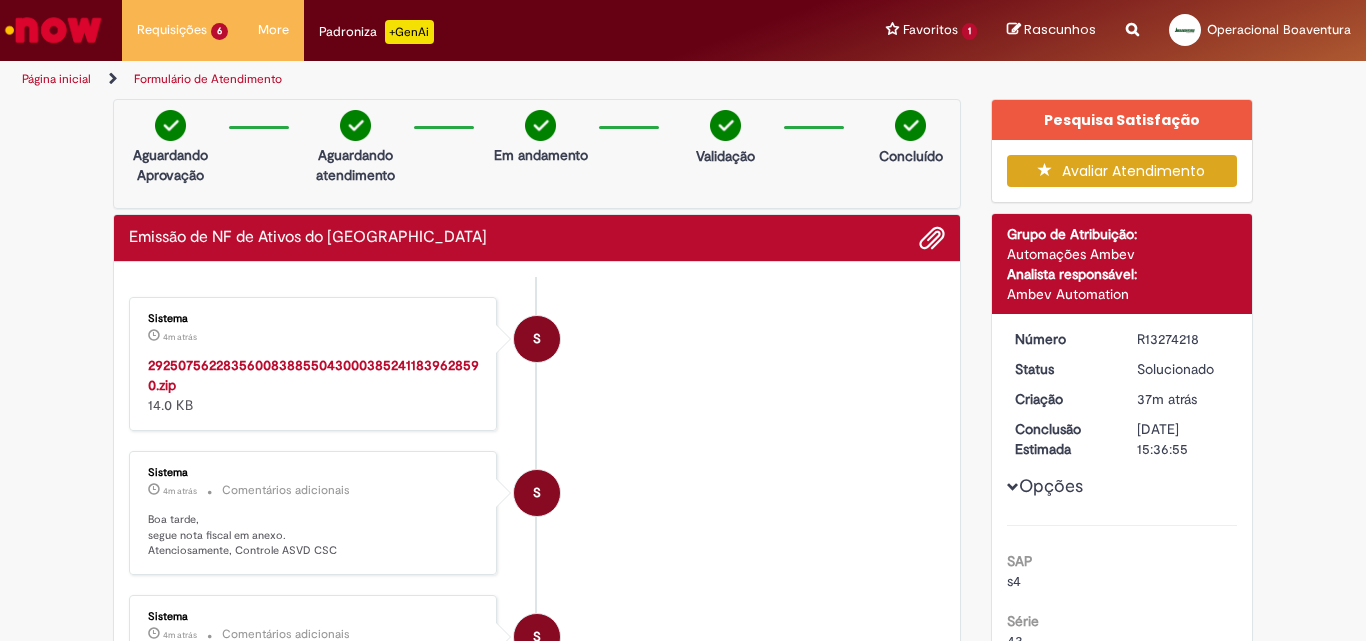 scroll, scrollTop: 0, scrollLeft: 0, axis: both 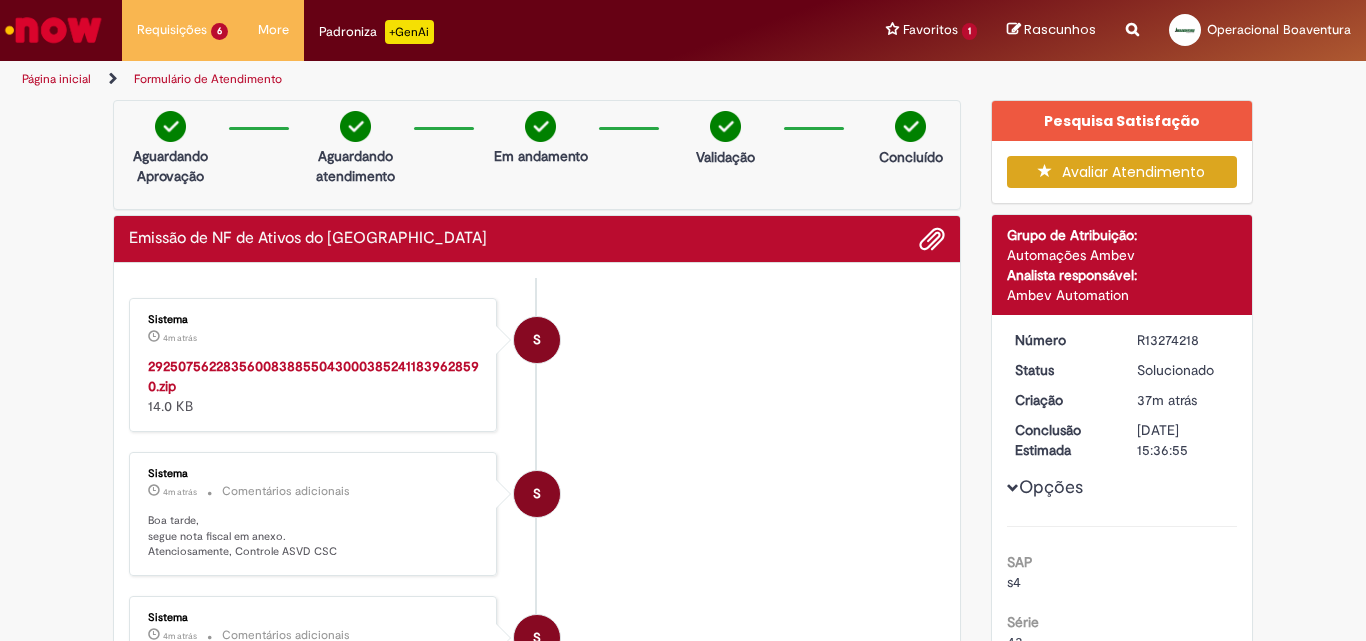 click on "29250756228356008388550430003852411839628590.zip" at bounding box center [313, 376] 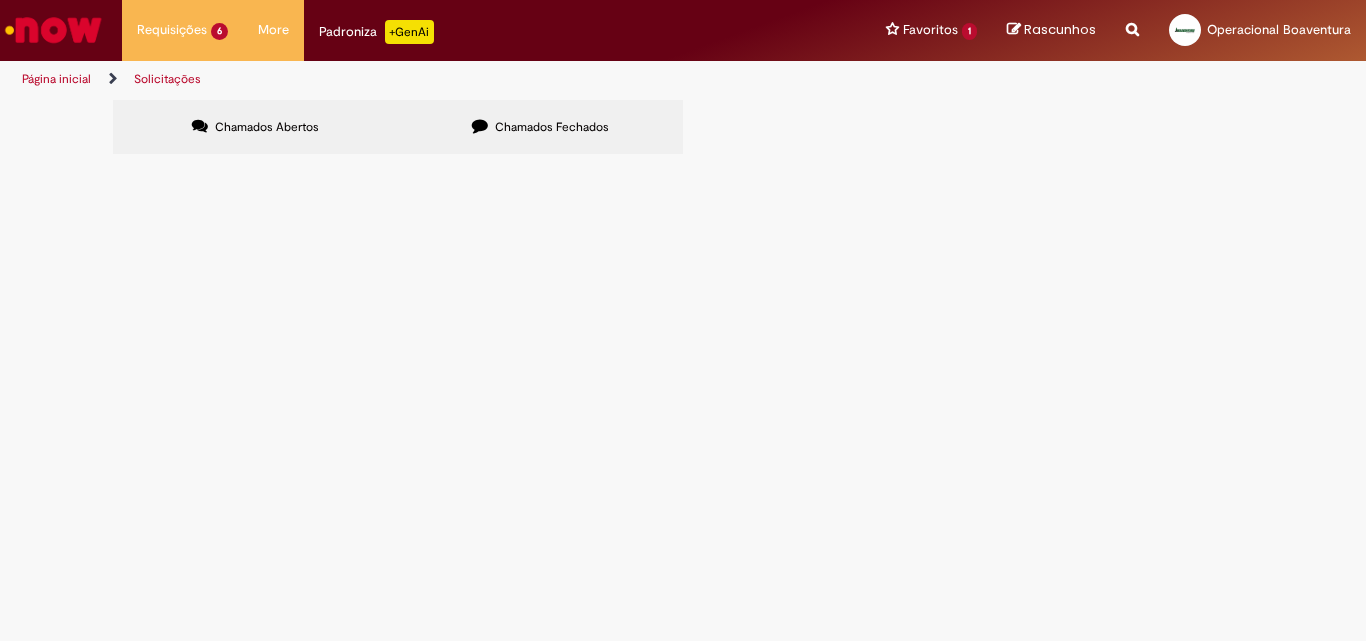 click on "Chamados Fechados" at bounding box center (540, 127) 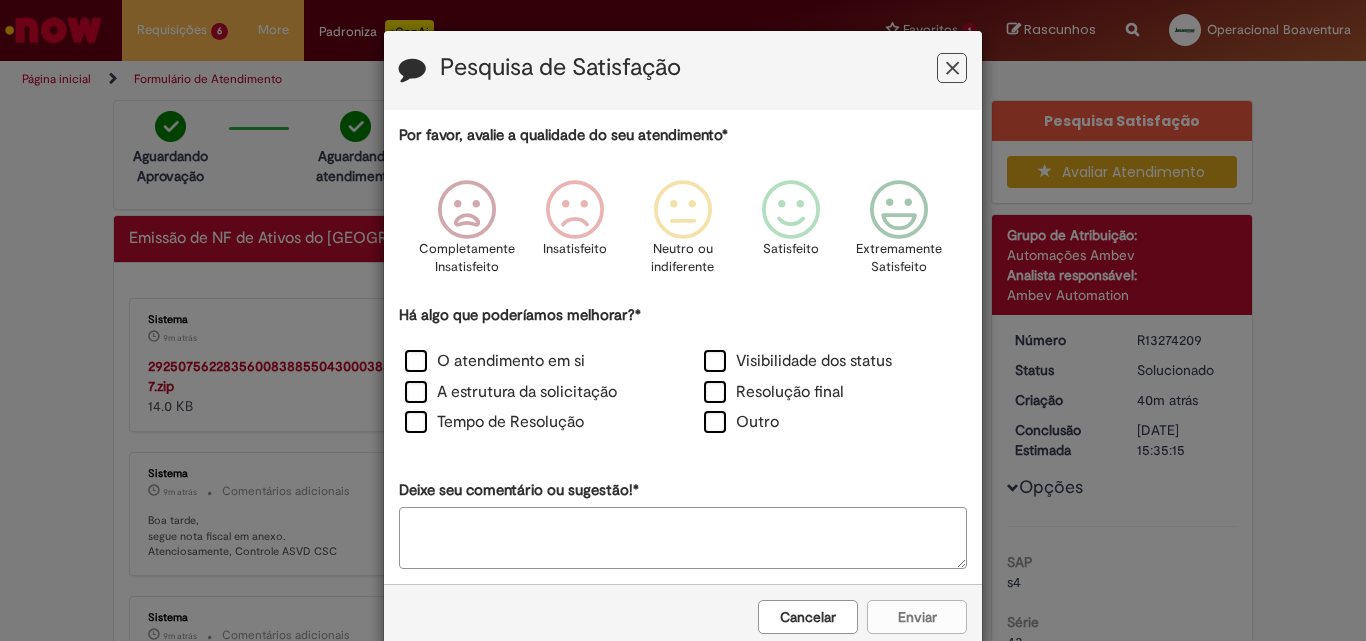click on "Pesquisa de Satisfação" at bounding box center [683, 70] 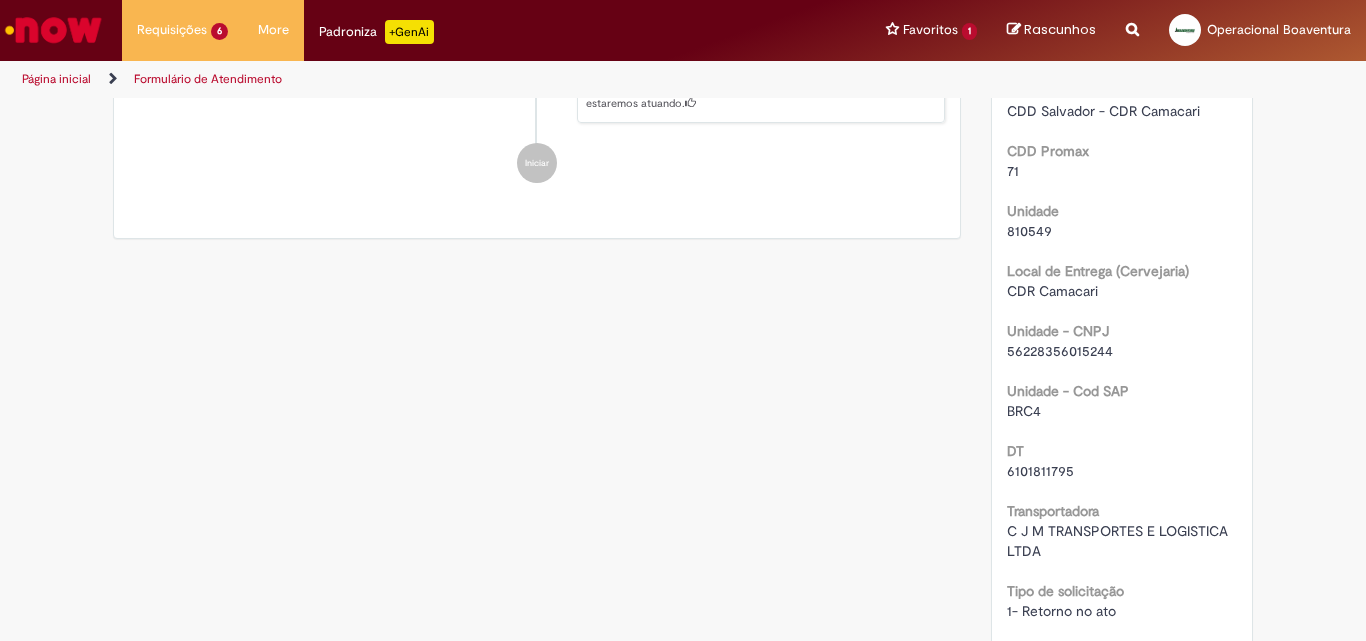 scroll, scrollTop: 996, scrollLeft: 0, axis: vertical 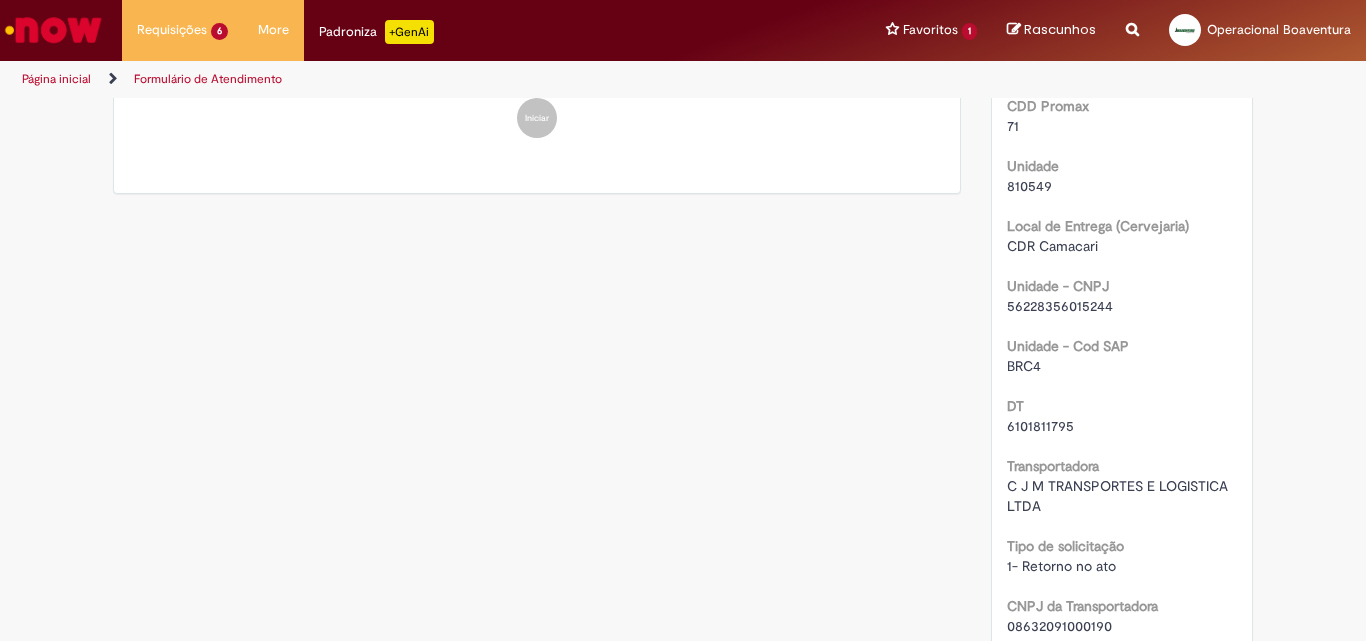 click on "6101811795" at bounding box center [1040, 426] 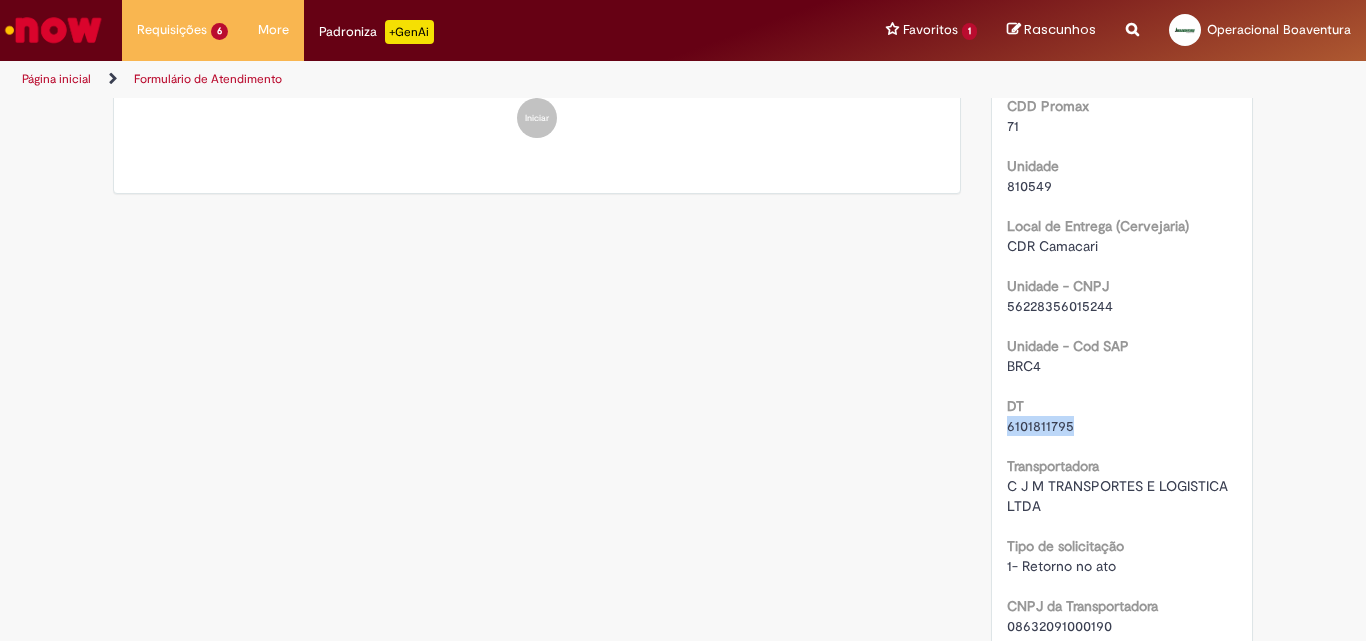 click on "6101811795" at bounding box center [1040, 426] 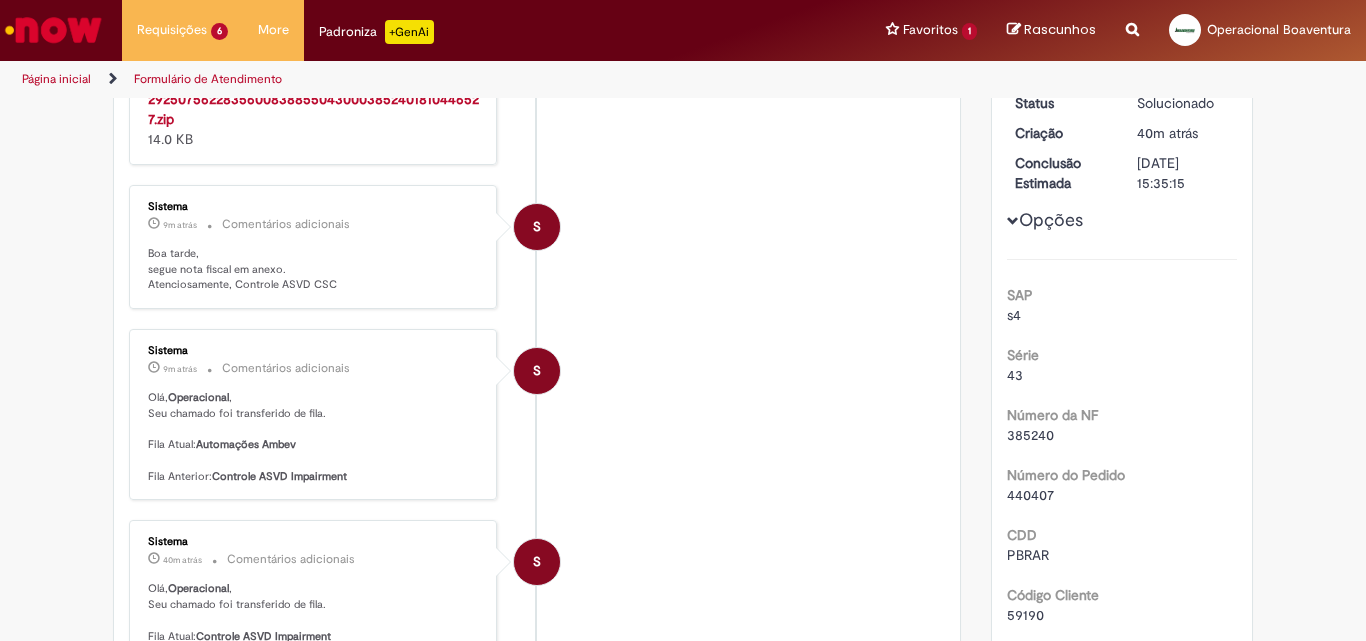 scroll, scrollTop: 0, scrollLeft: 0, axis: both 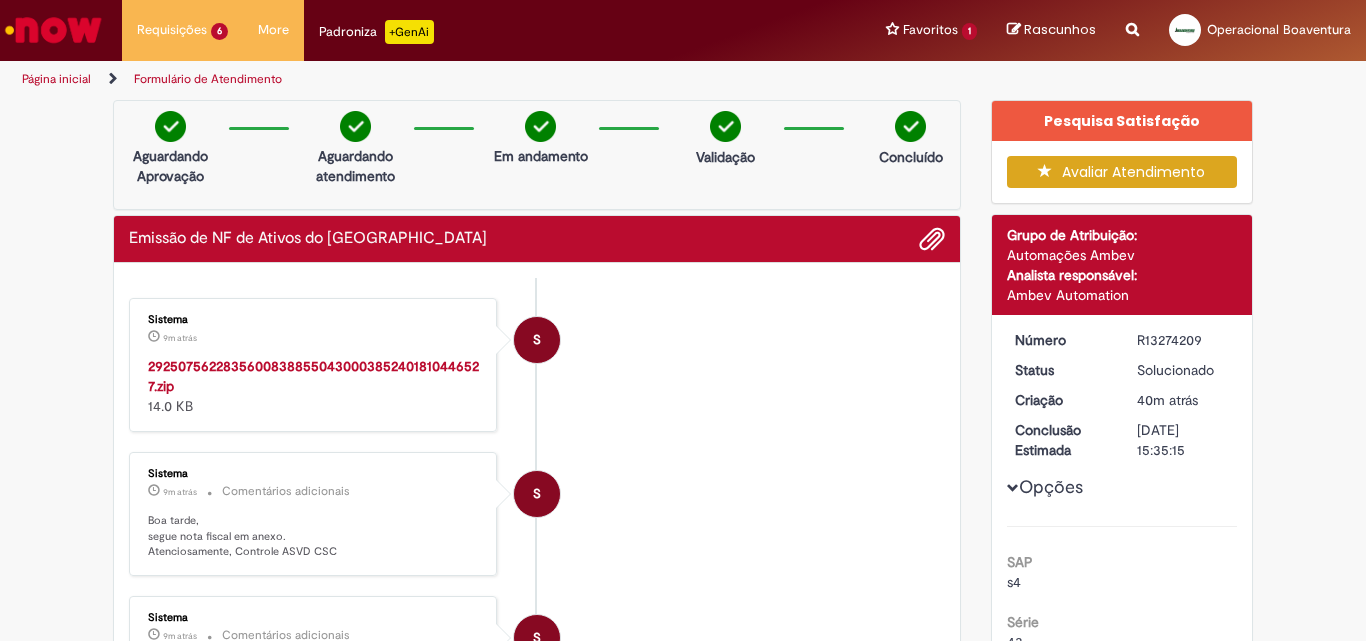 click on "29250756228356008388550430003852401810446527.zip" at bounding box center (313, 376) 